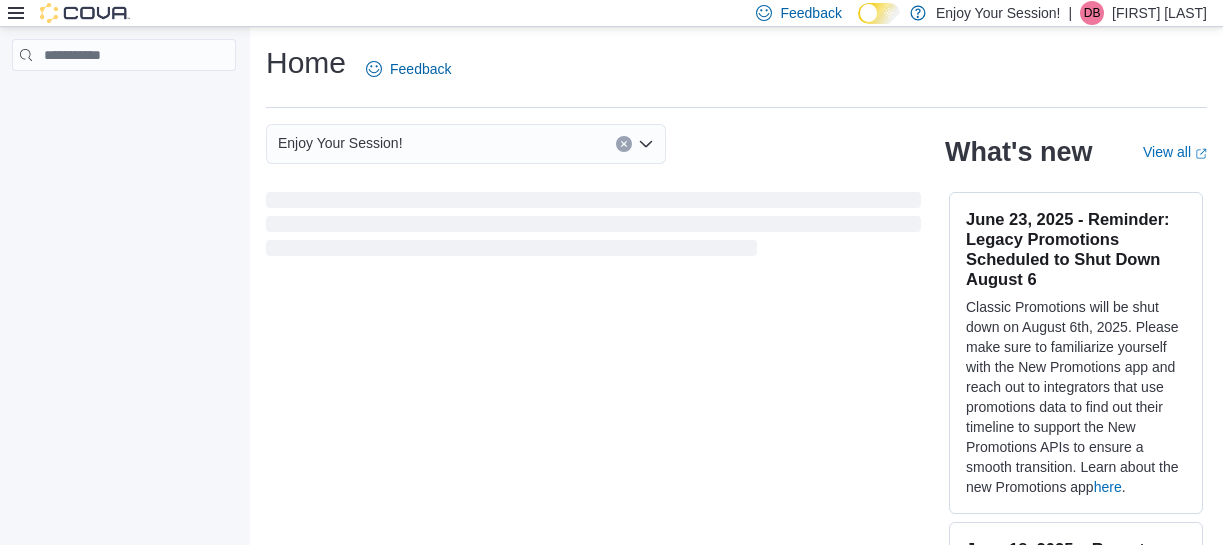 scroll, scrollTop: 0, scrollLeft: 0, axis: both 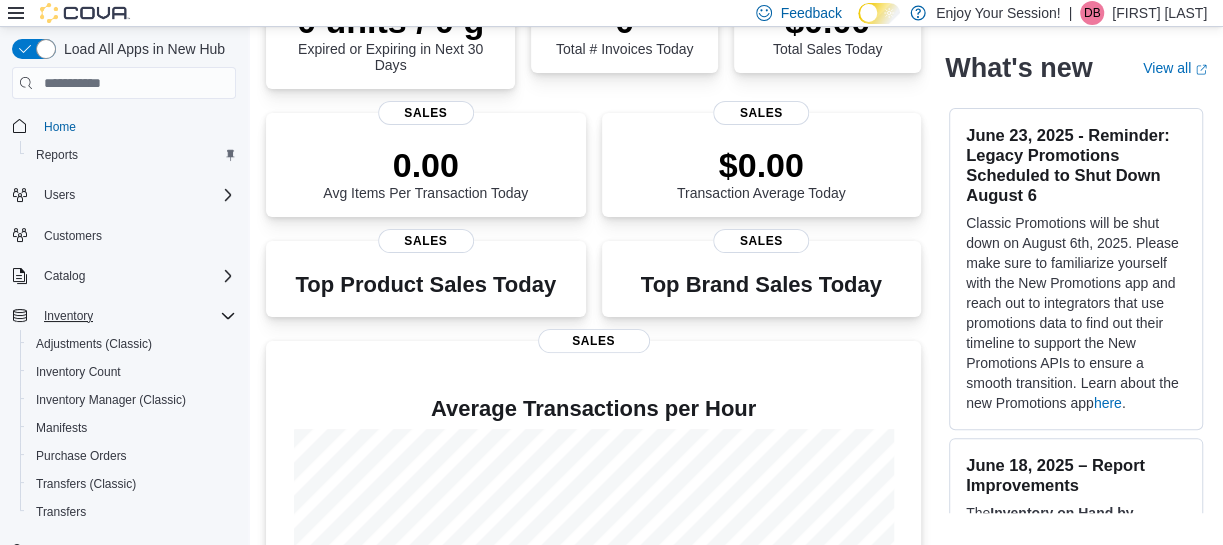 click 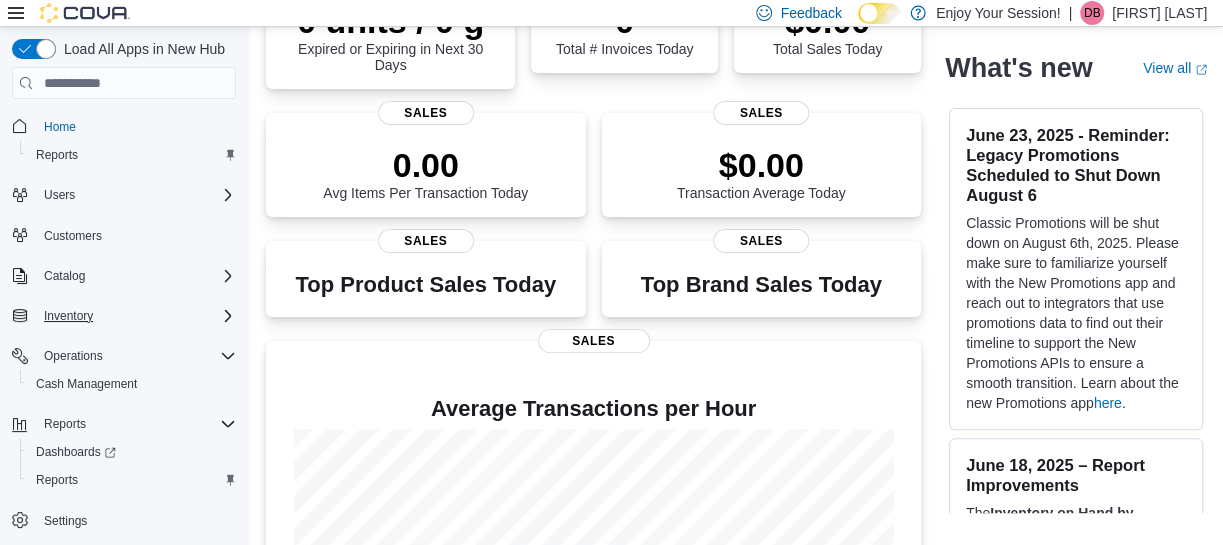 click 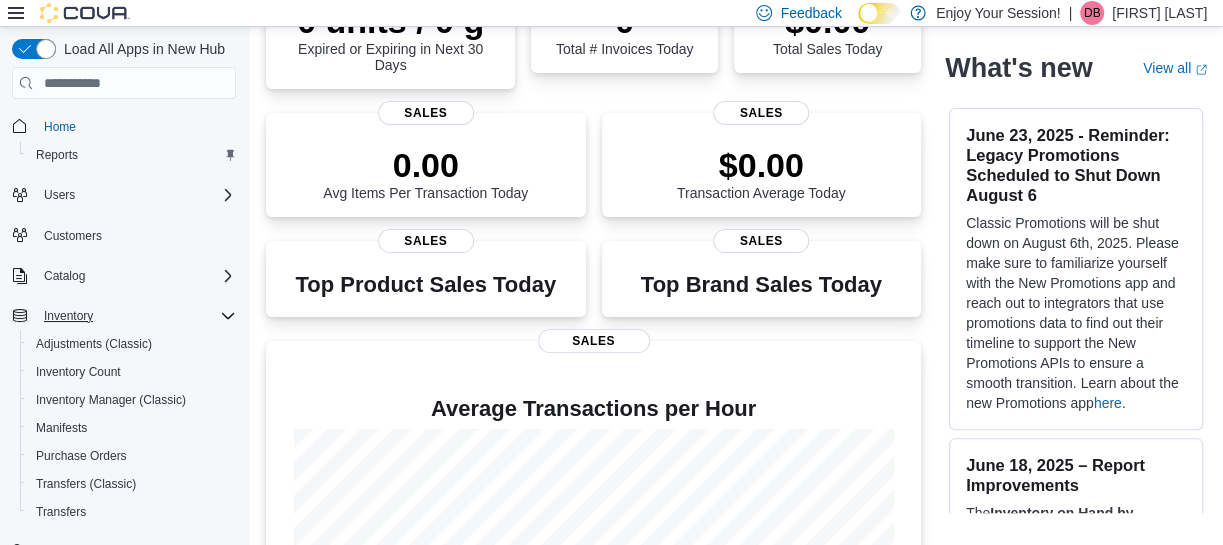 click 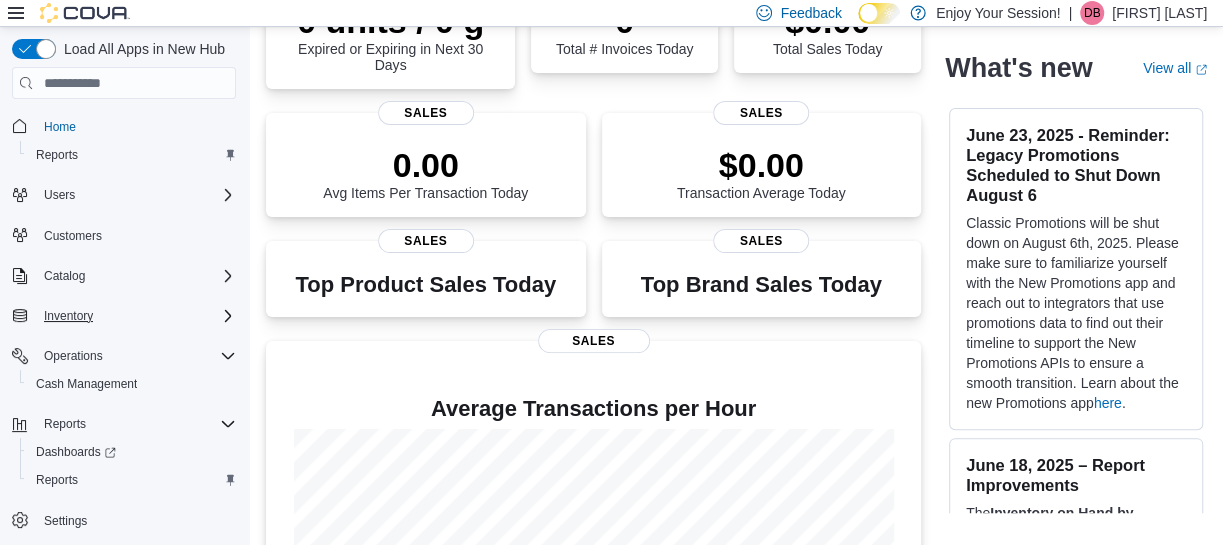 click 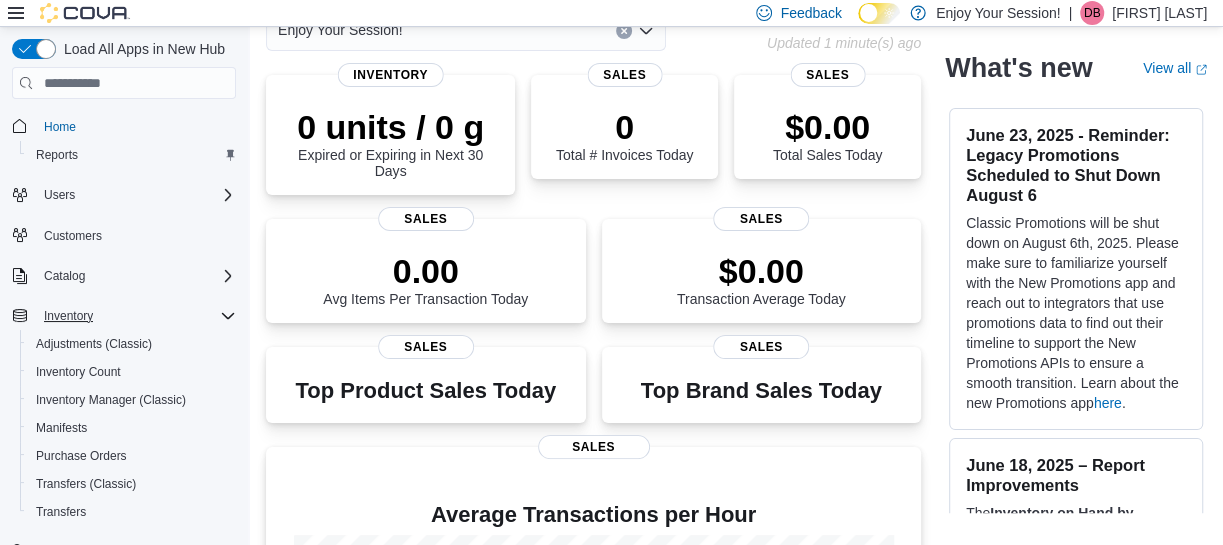 scroll, scrollTop: 0, scrollLeft: 0, axis: both 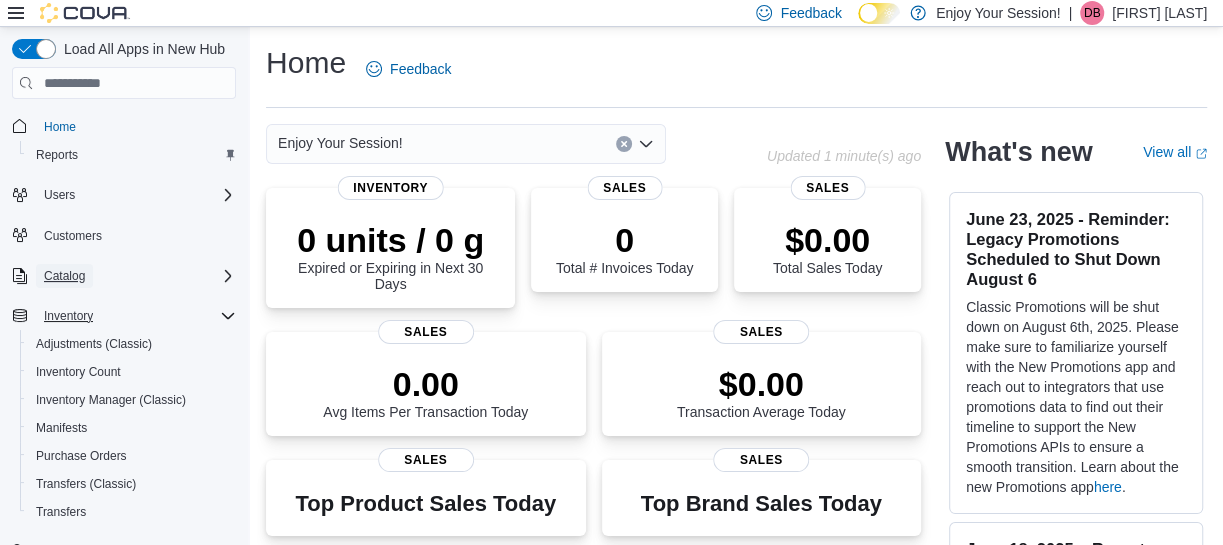 click on "Catalog" at bounding box center [64, 276] 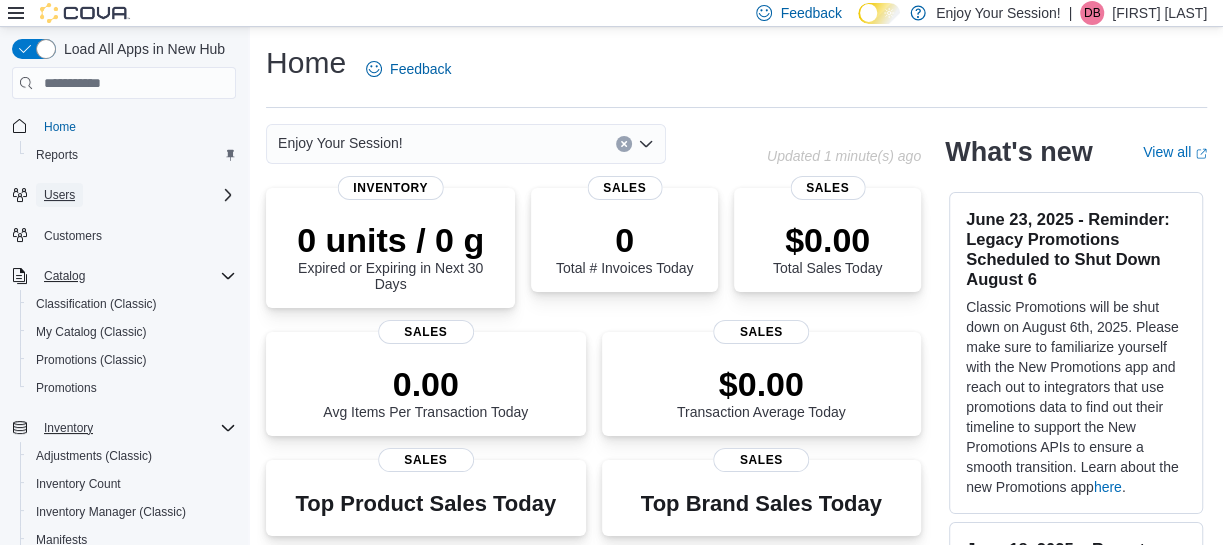 click on "Users" at bounding box center [59, 195] 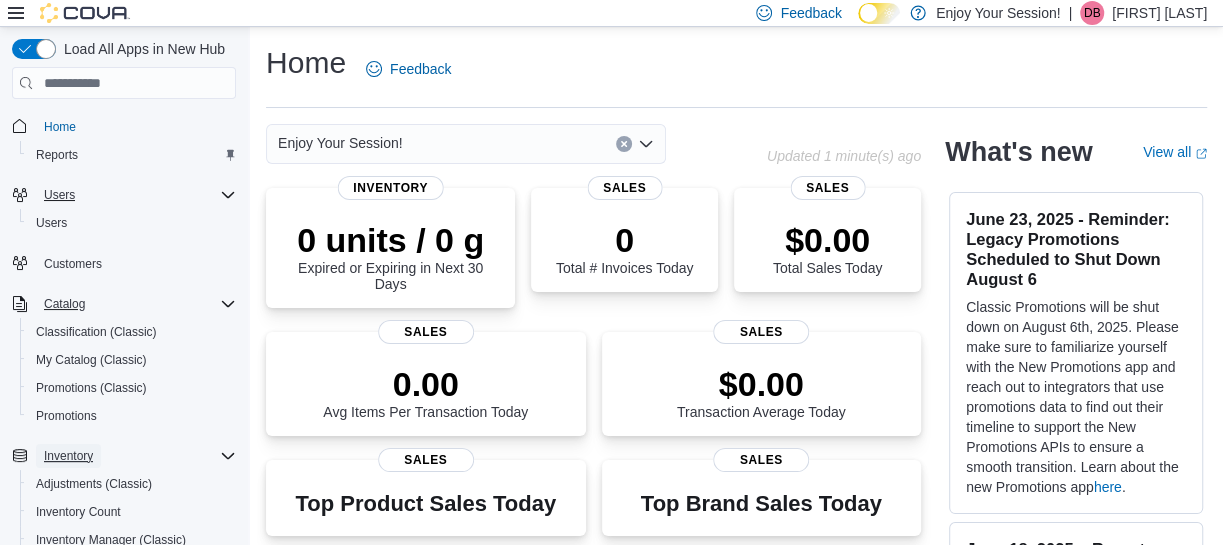 click on "Inventory" at bounding box center (68, 456) 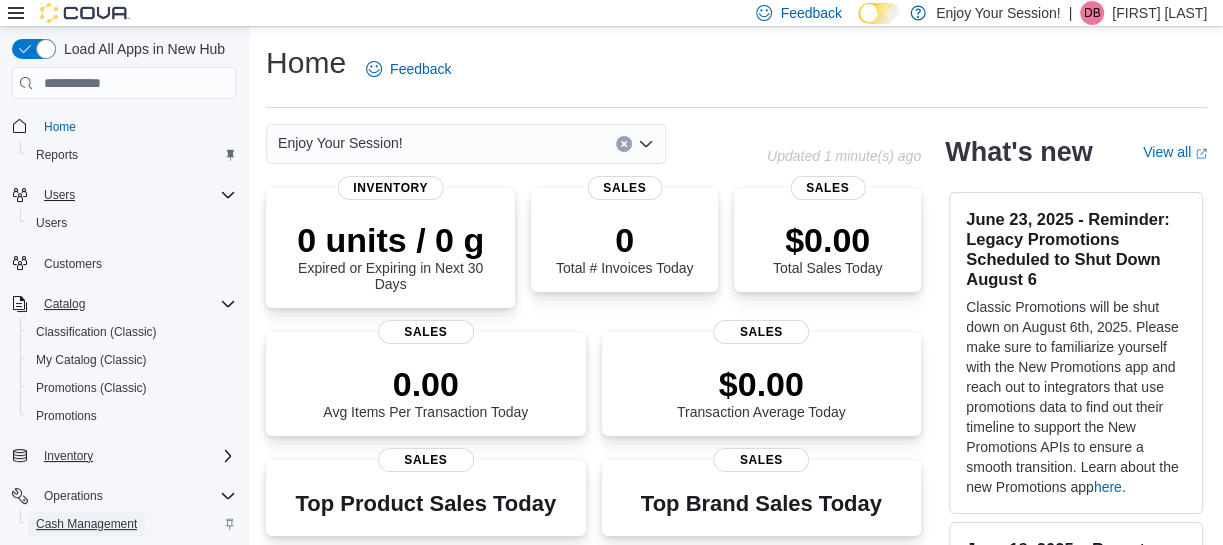 click on "Cash Management" at bounding box center (86, 524) 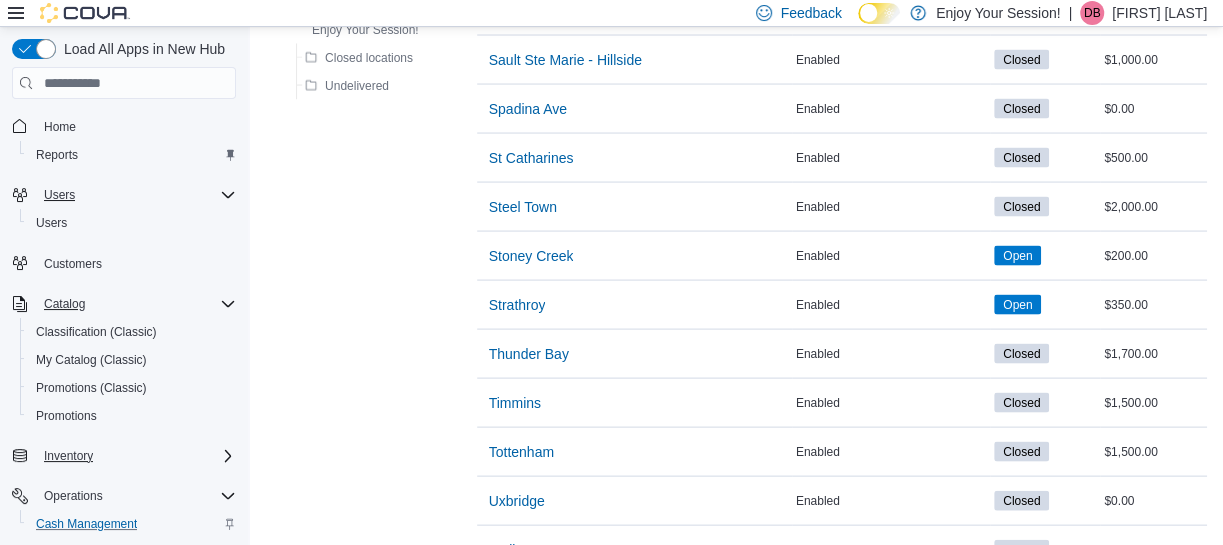 scroll, scrollTop: 2335, scrollLeft: 0, axis: vertical 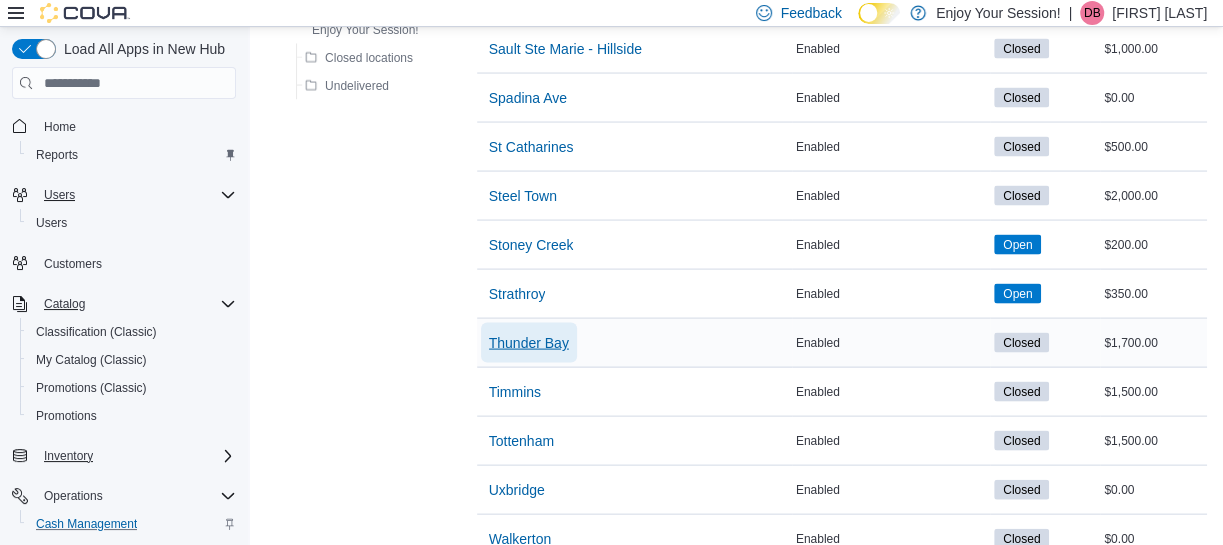 click on "Thunder Bay" at bounding box center (529, 343) 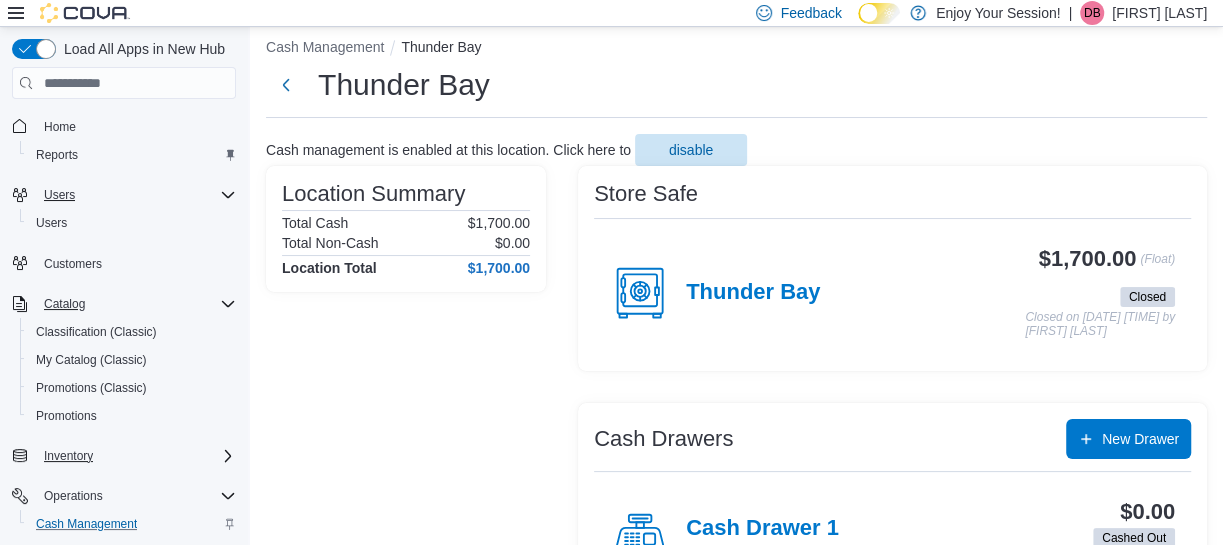 scroll, scrollTop: 0, scrollLeft: 0, axis: both 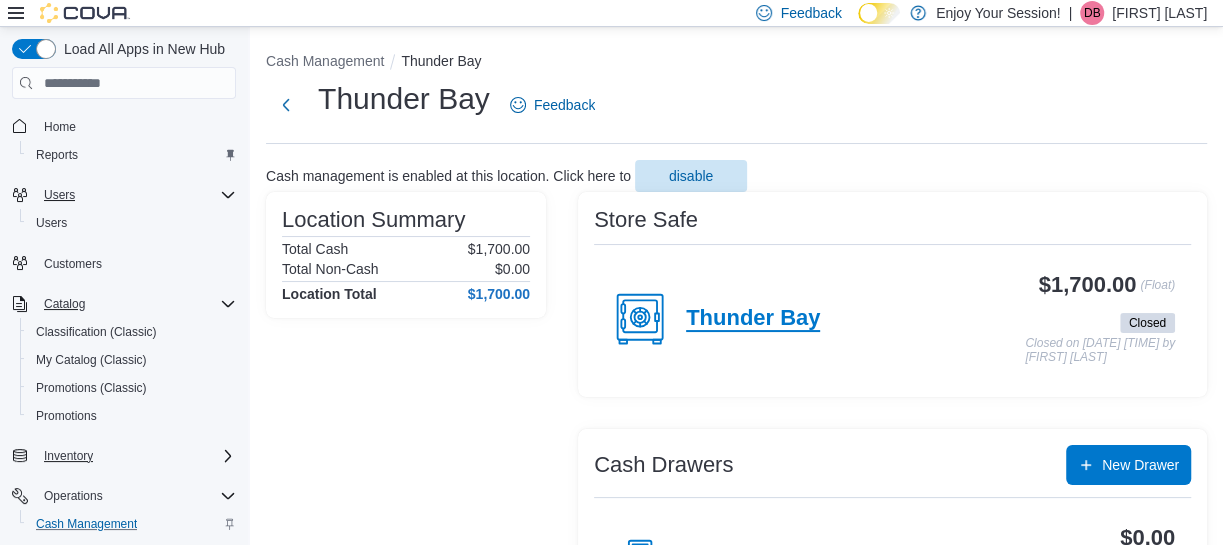 click on "Thunder Bay" at bounding box center (753, 319) 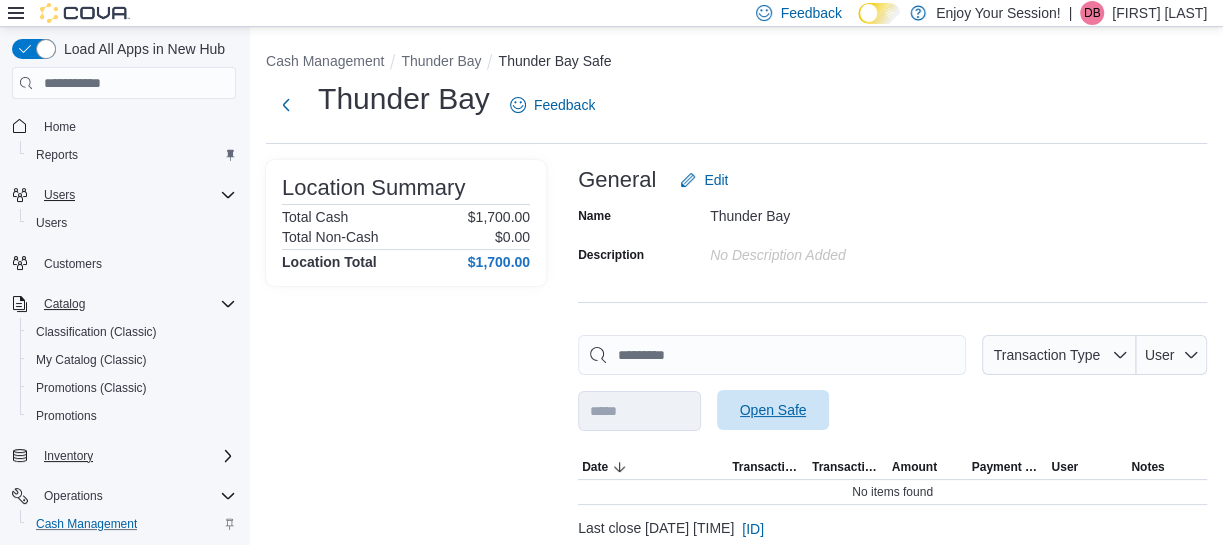 click on "Open Safe" at bounding box center (773, 410) 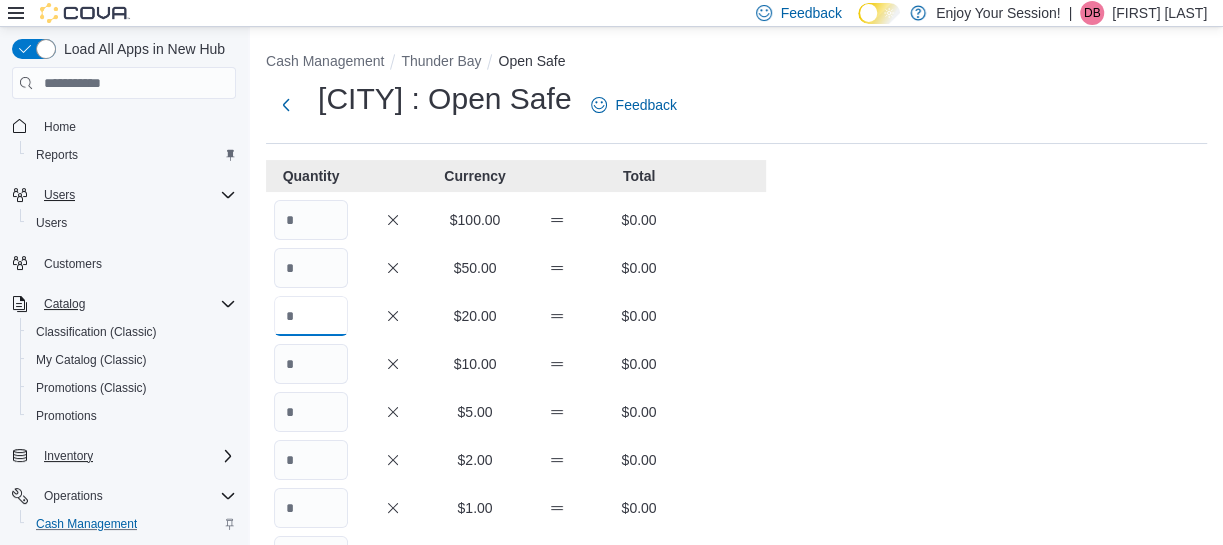 click at bounding box center [311, 316] 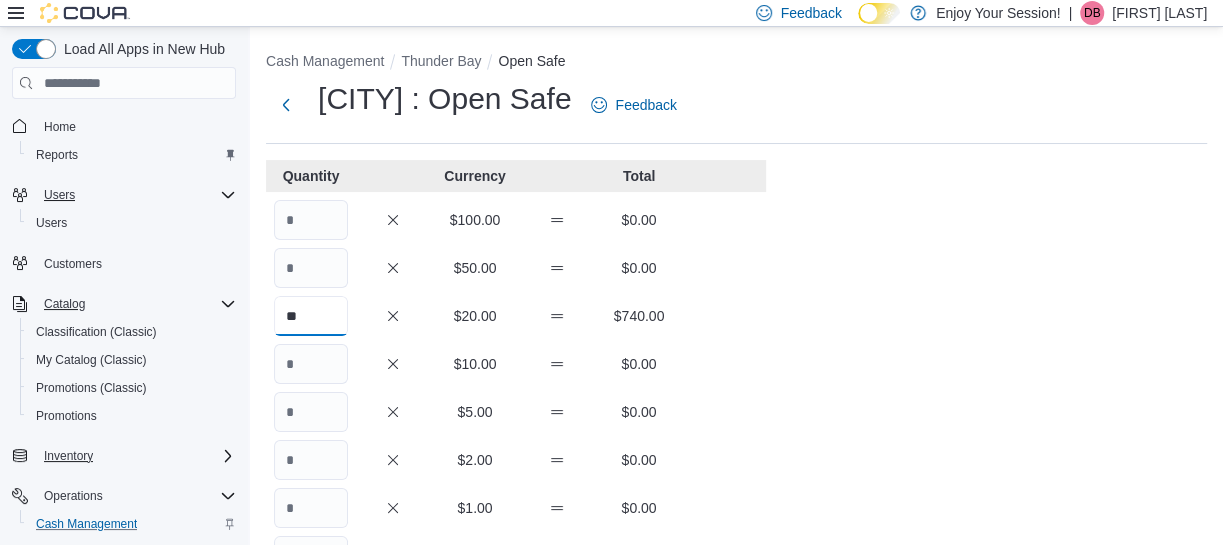 type on "**" 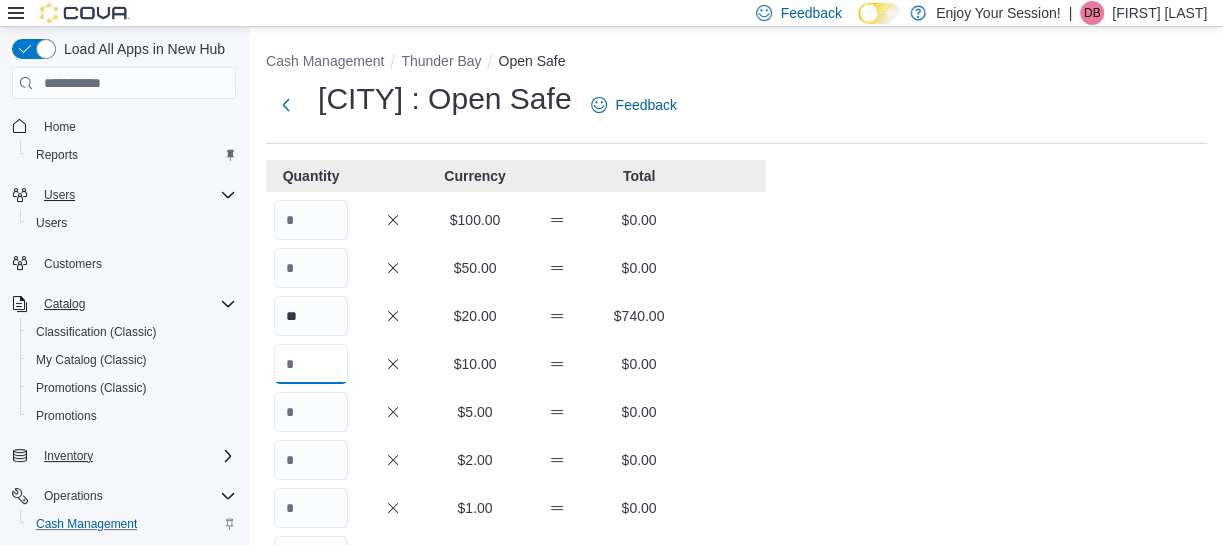 click at bounding box center [311, 364] 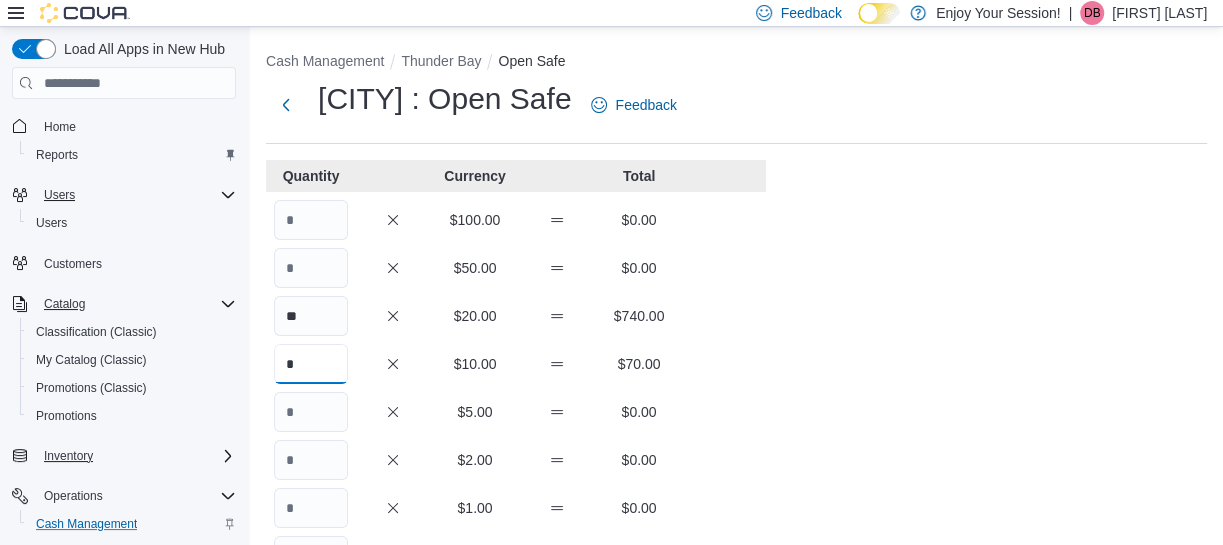 type on "*" 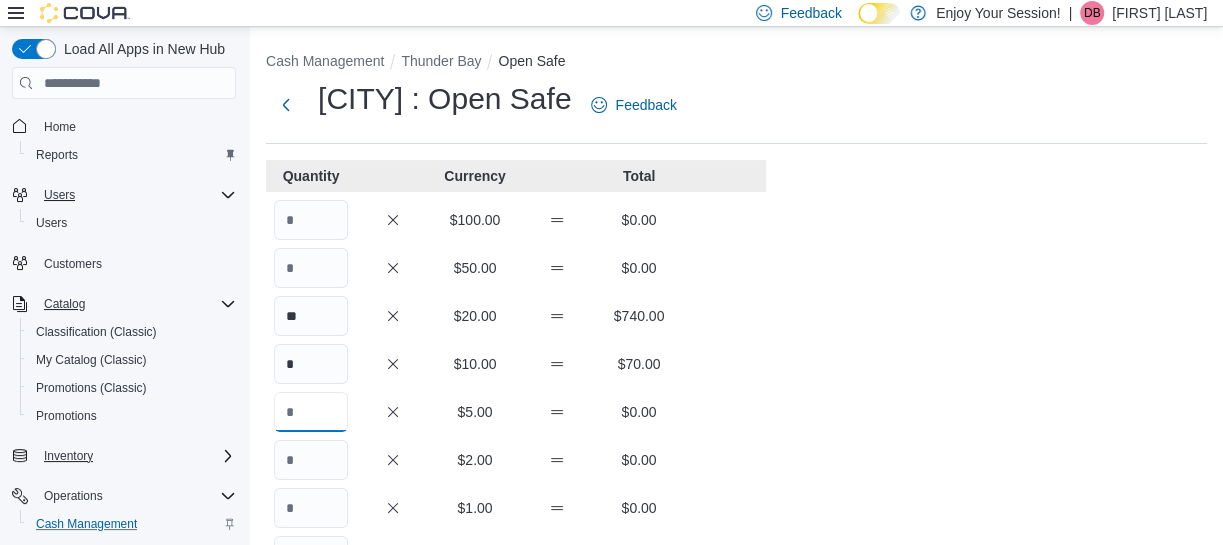 click at bounding box center (311, 412) 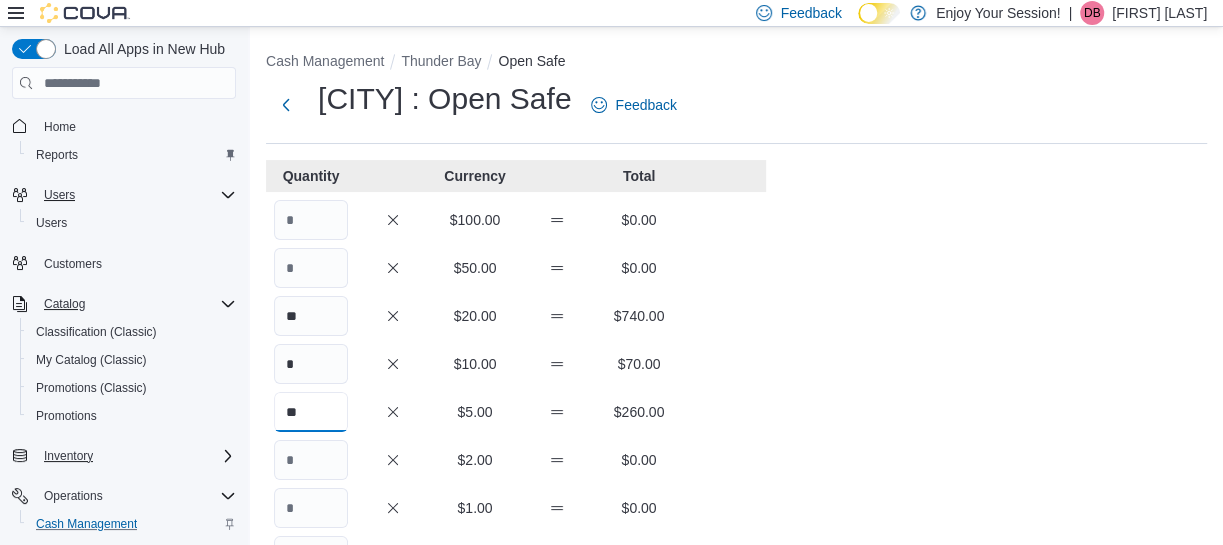 type on "**" 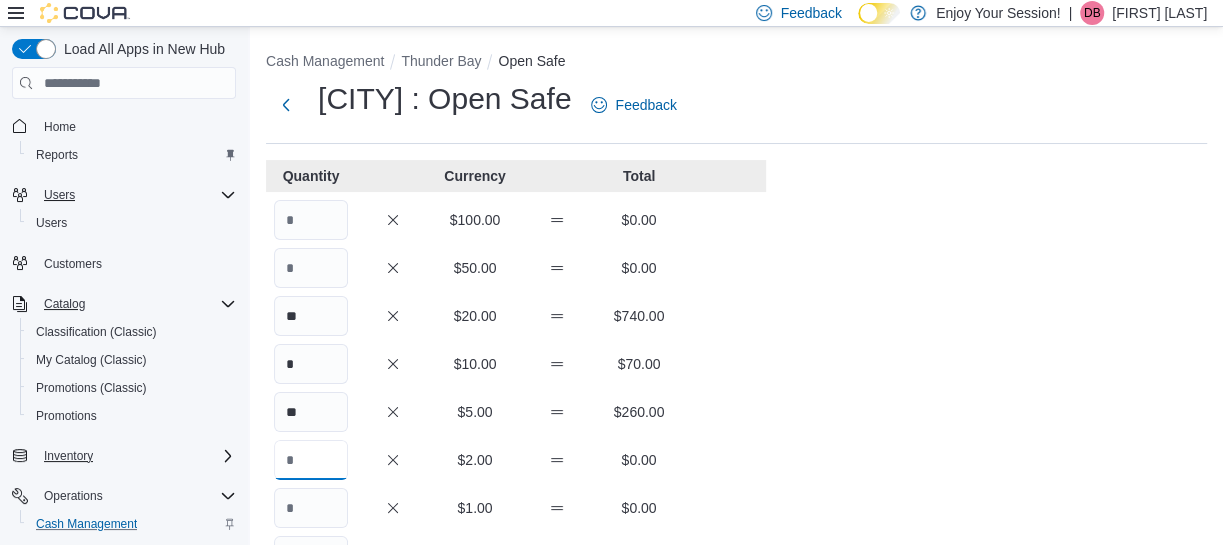 click at bounding box center (311, 460) 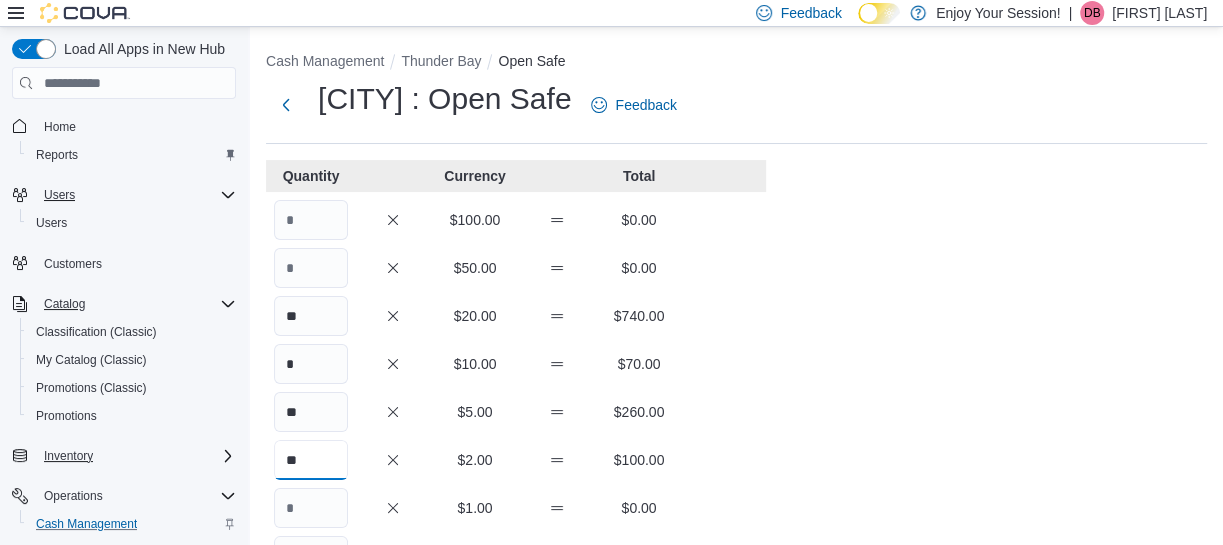 type on "**" 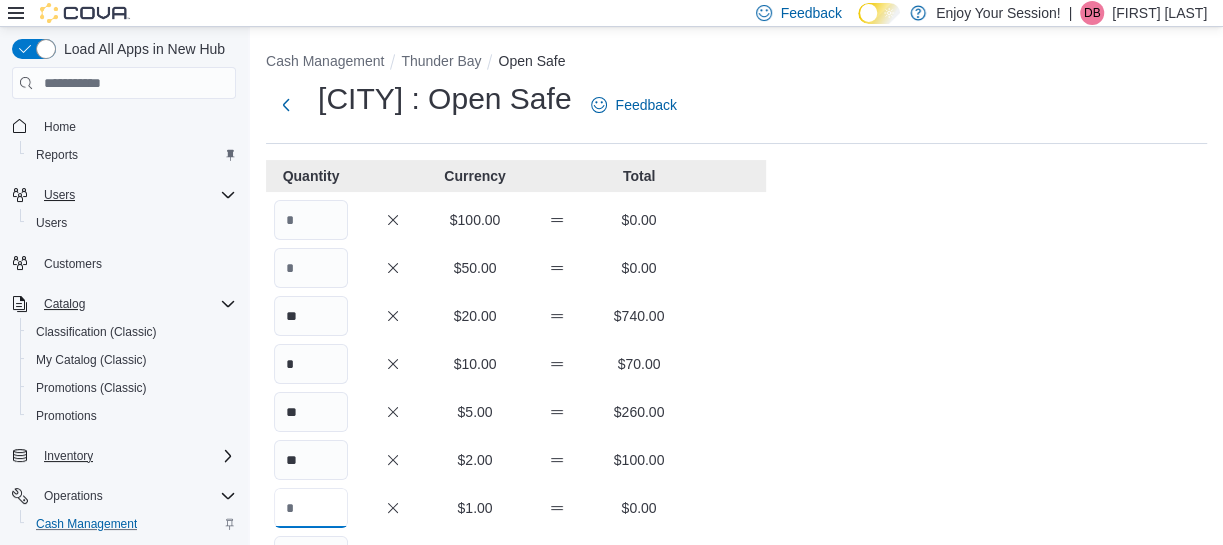 click at bounding box center (311, 508) 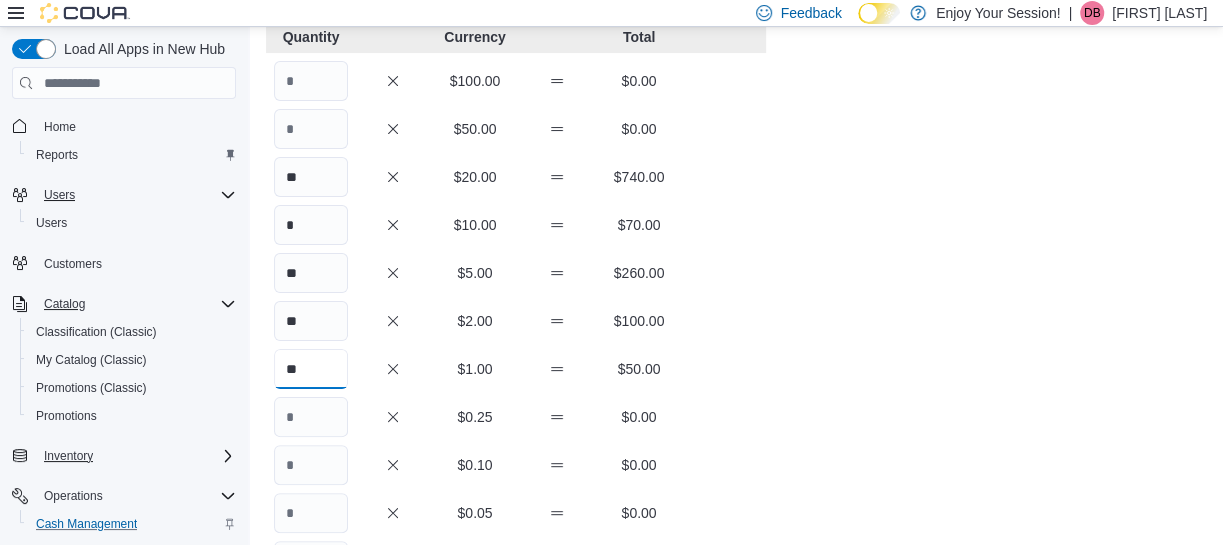 scroll, scrollTop: 140, scrollLeft: 0, axis: vertical 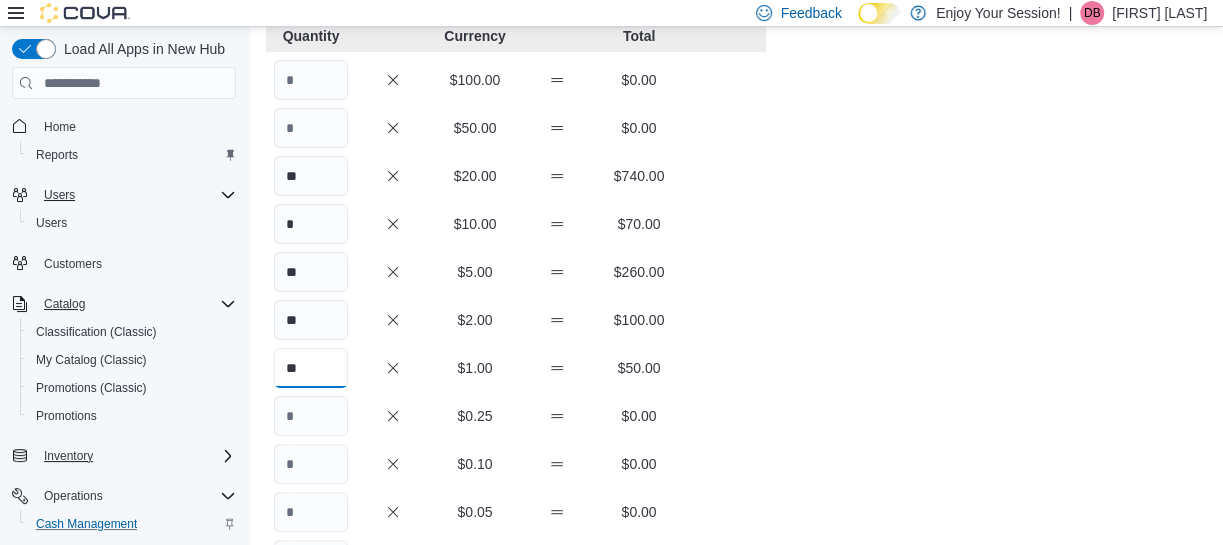 type on "**" 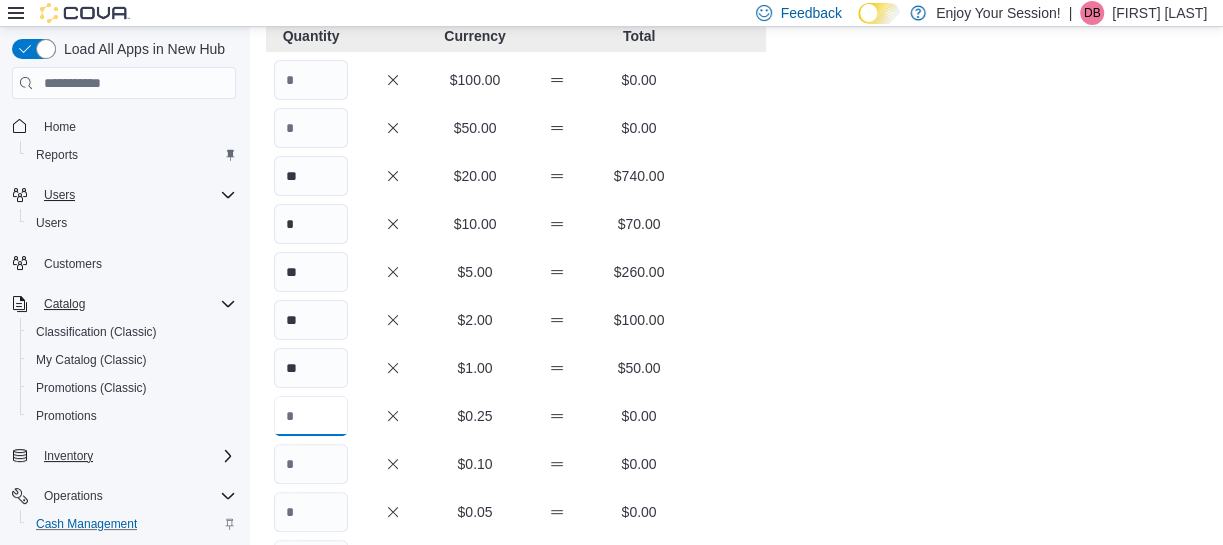 click at bounding box center (311, 416) 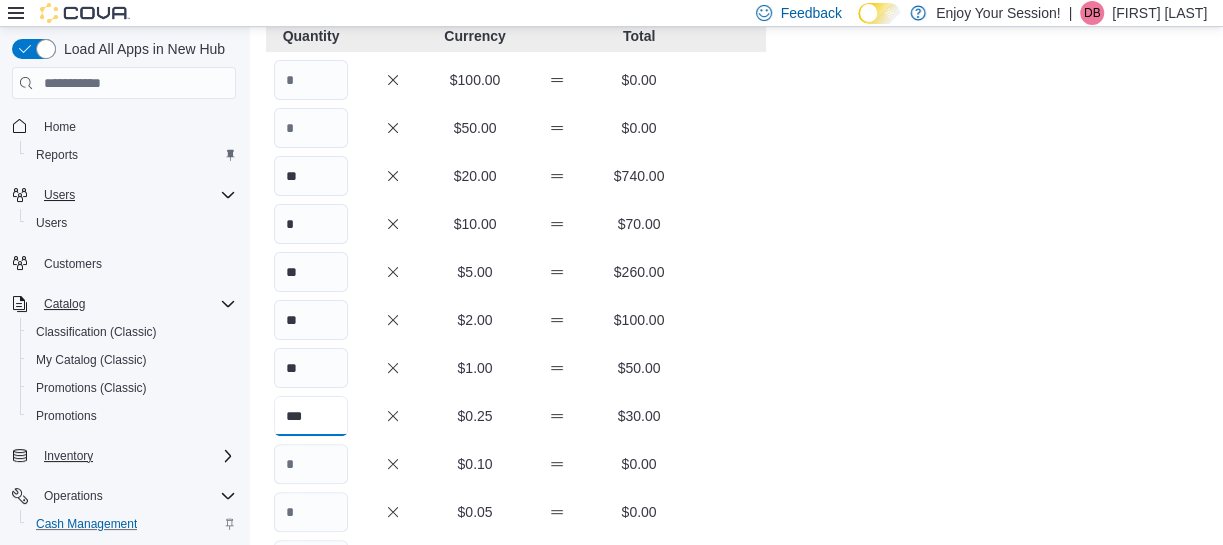type on "***" 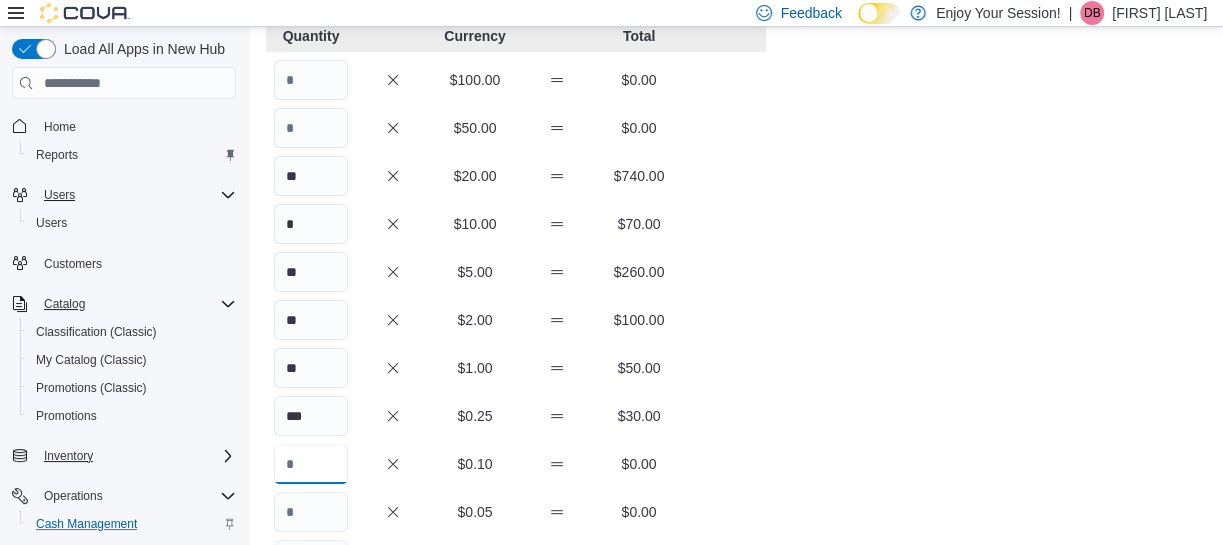 click at bounding box center [311, 464] 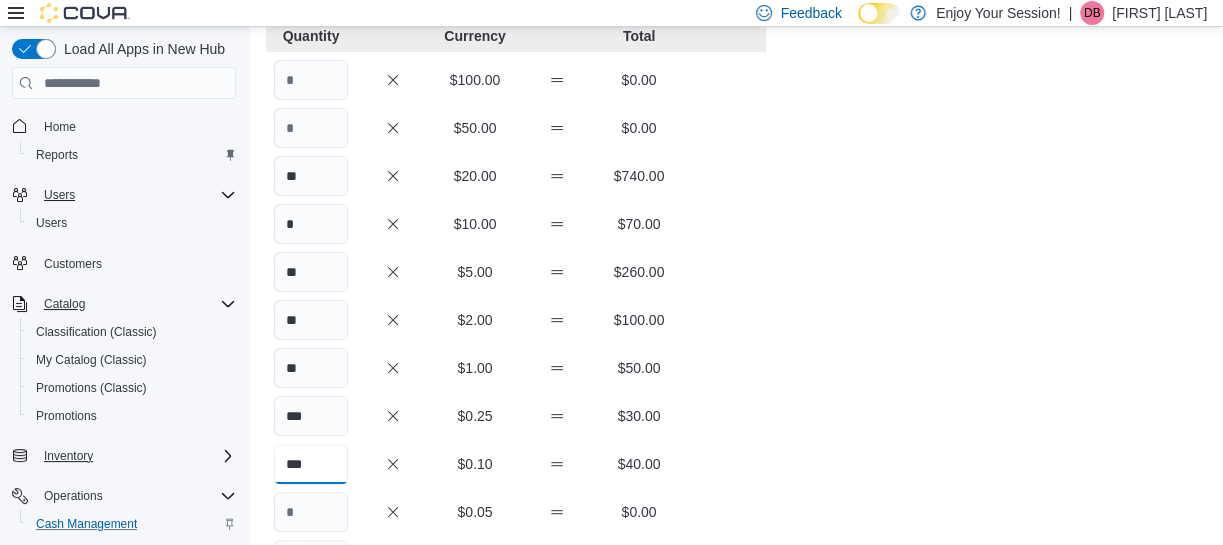 type on "***" 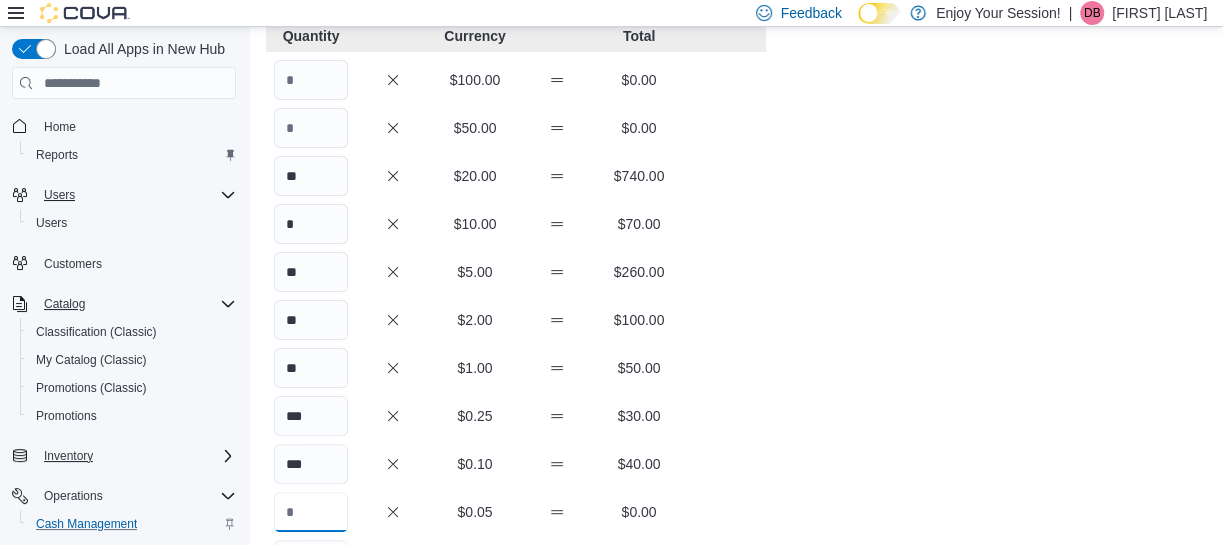 click at bounding box center (311, 512) 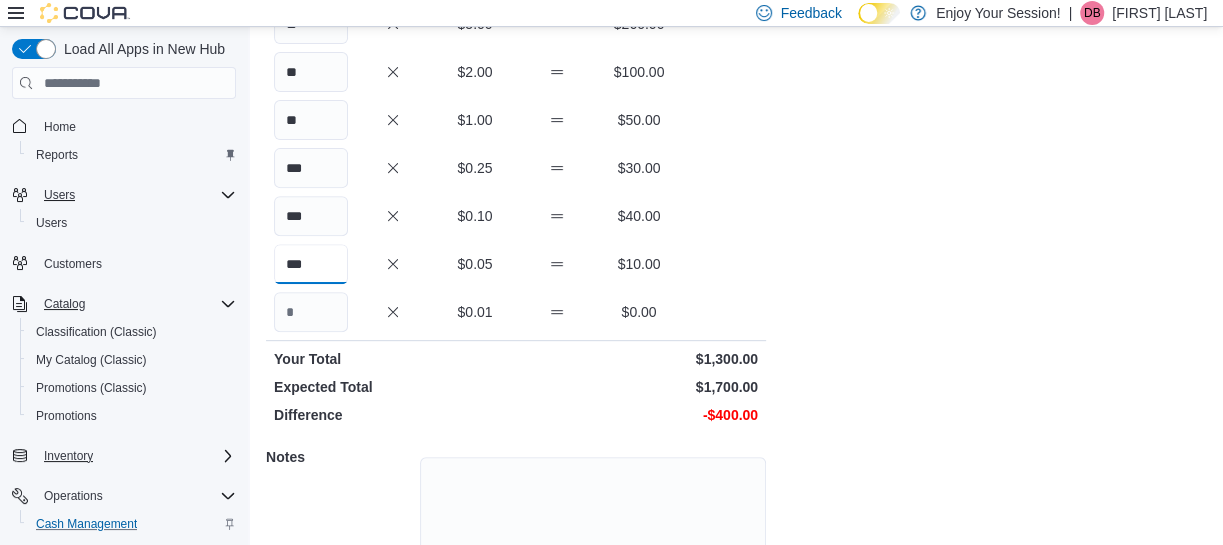 scroll, scrollTop: 390, scrollLeft: 0, axis: vertical 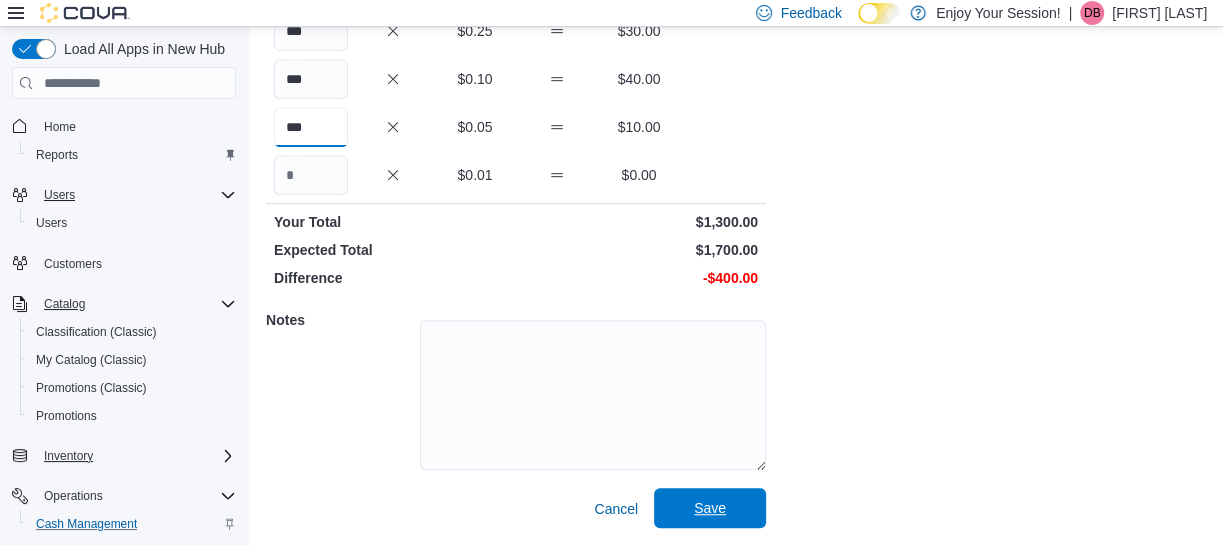 type on "***" 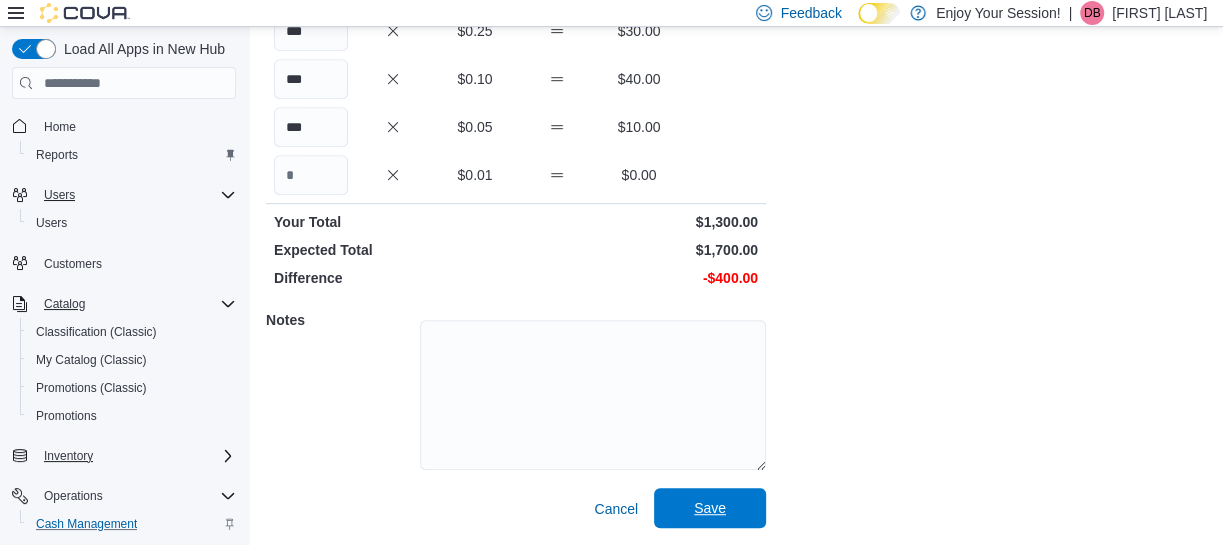 click on "Save" at bounding box center [710, 508] 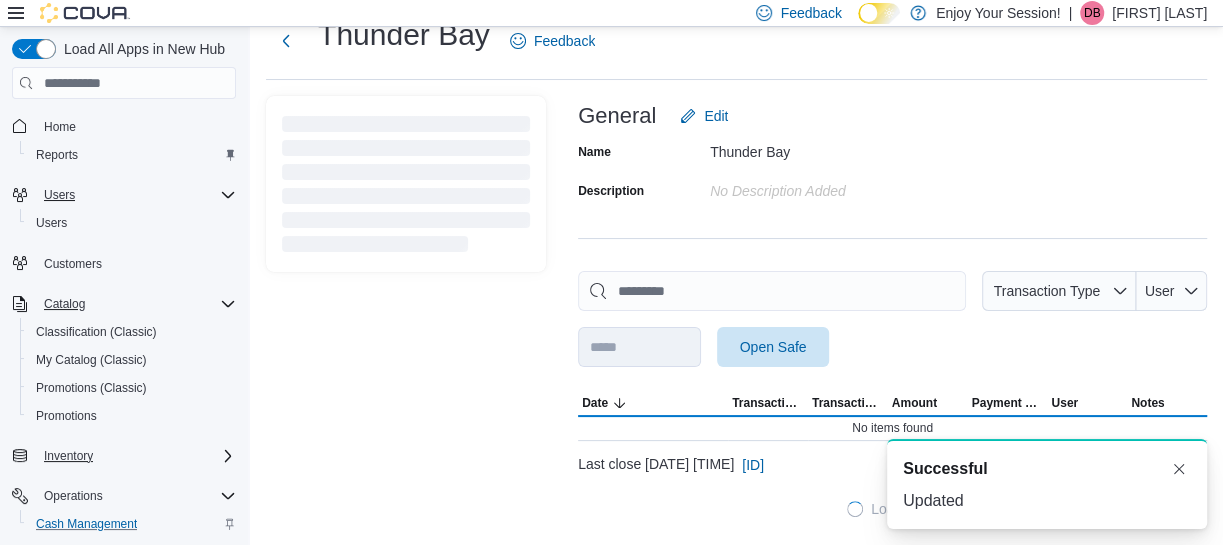 scroll, scrollTop: 63, scrollLeft: 0, axis: vertical 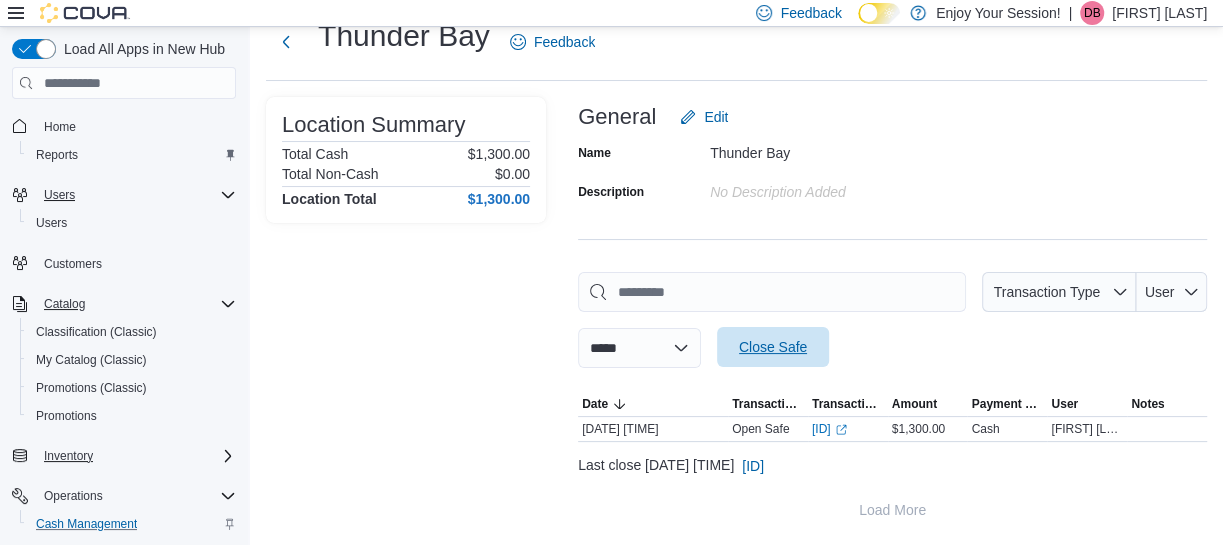 click on "Close Safe" at bounding box center [773, 347] 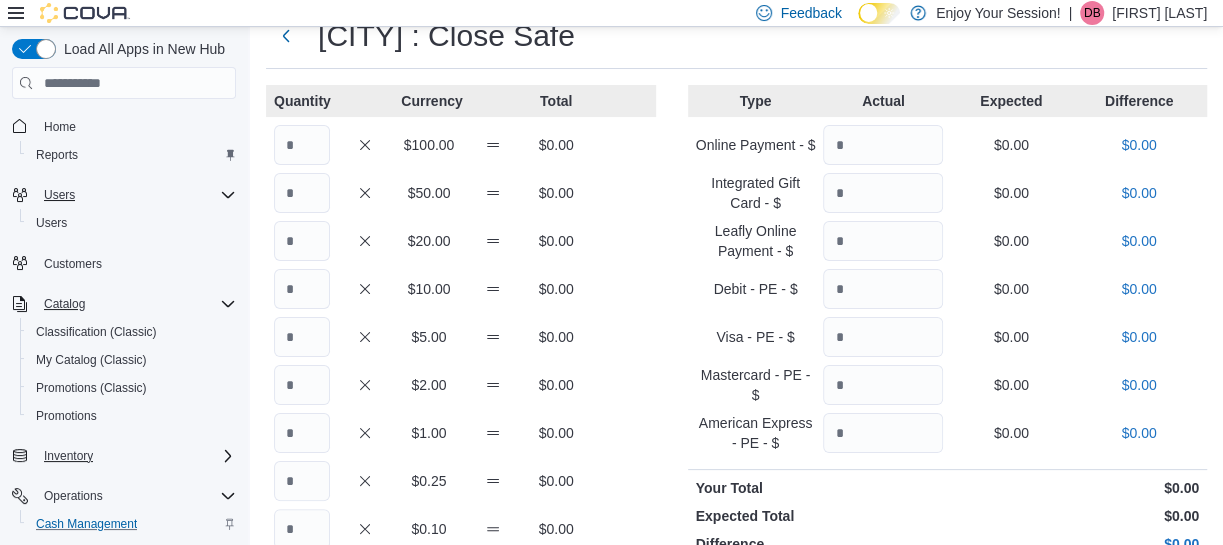 scroll, scrollTop: 0, scrollLeft: 0, axis: both 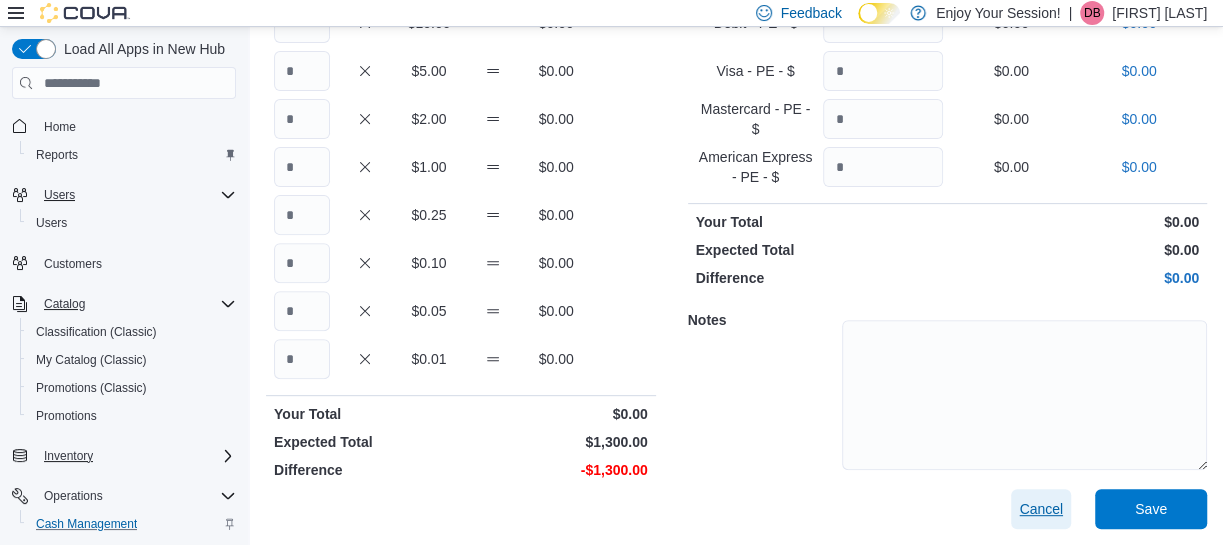 click on "Cancel" at bounding box center (1041, 509) 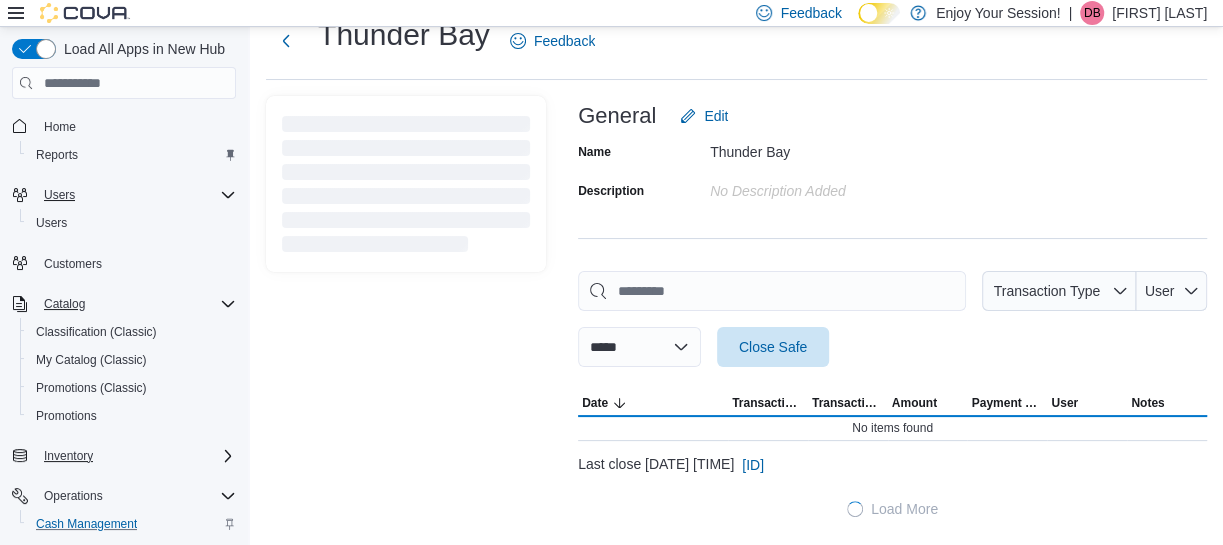 scroll, scrollTop: 63, scrollLeft: 0, axis: vertical 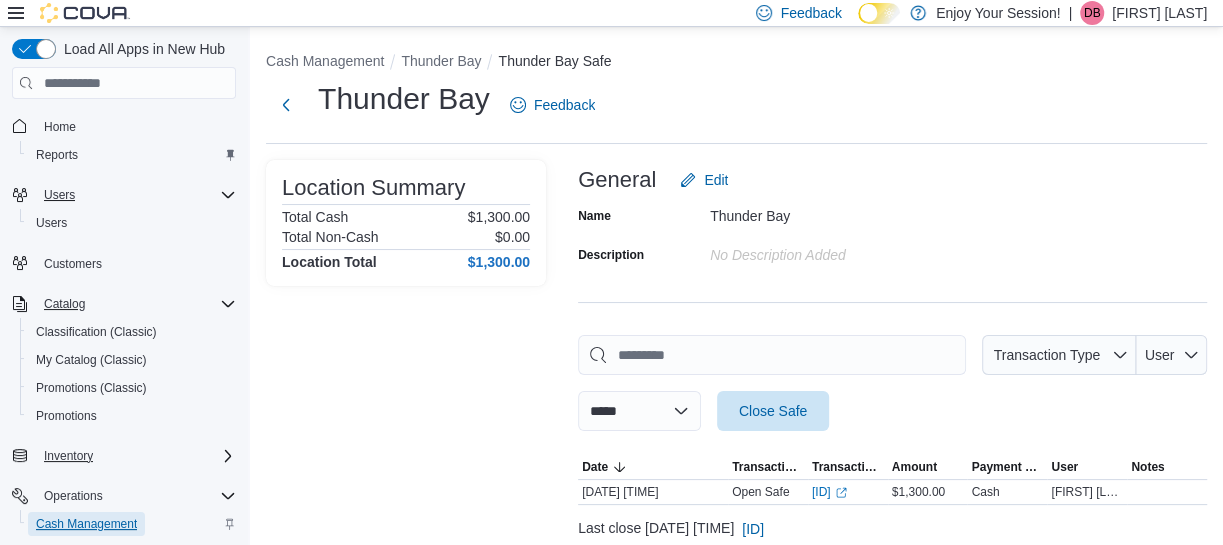 click on "Cash Management" at bounding box center [86, 524] 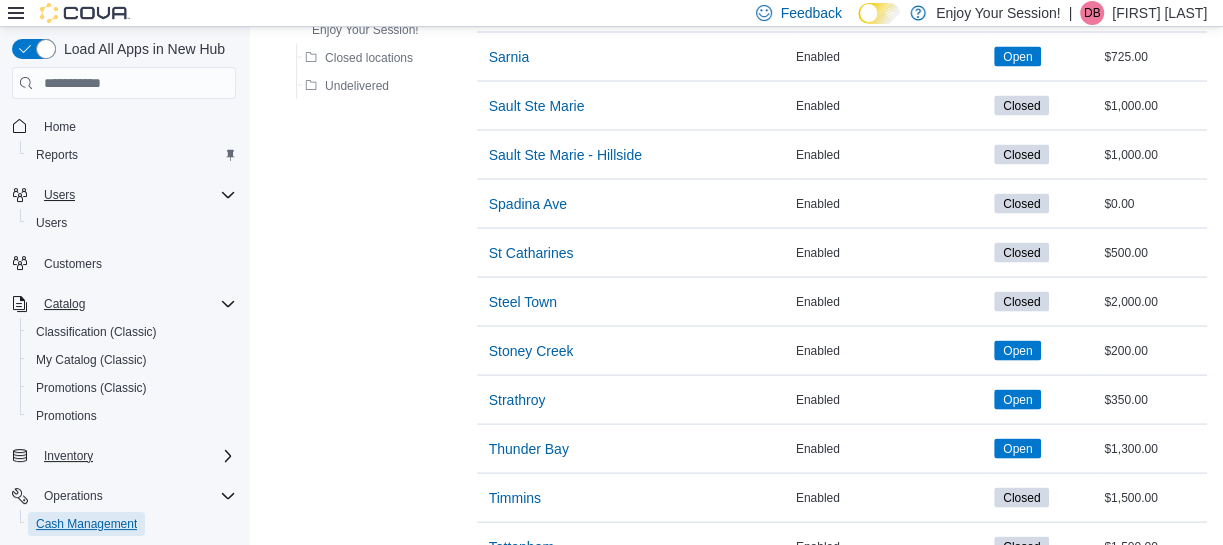 scroll, scrollTop: 2285, scrollLeft: 0, axis: vertical 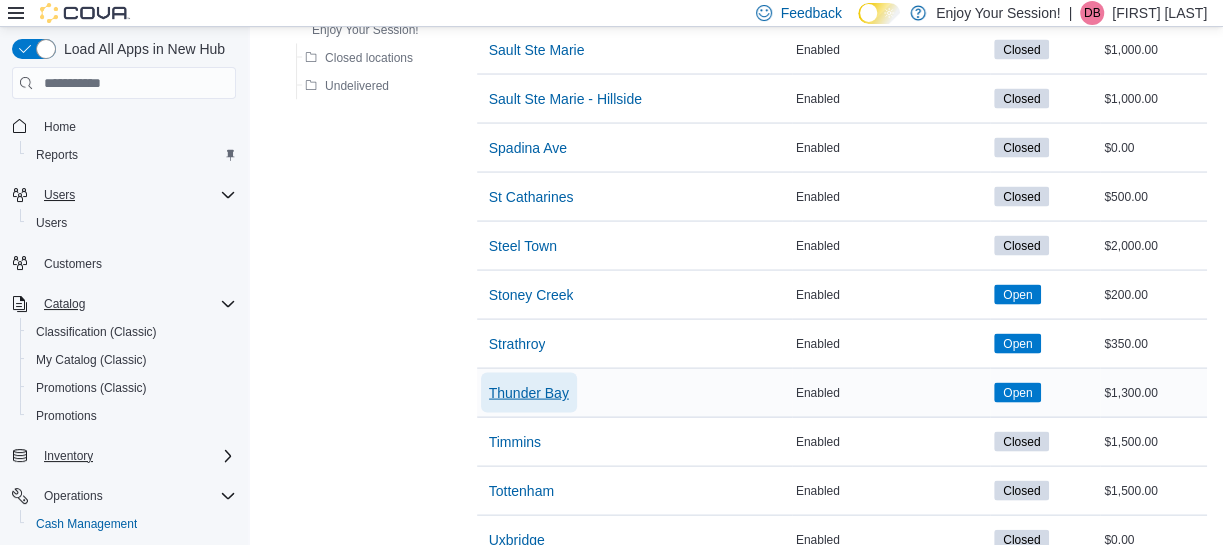 click on "Thunder Bay" at bounding box center [529, 393] 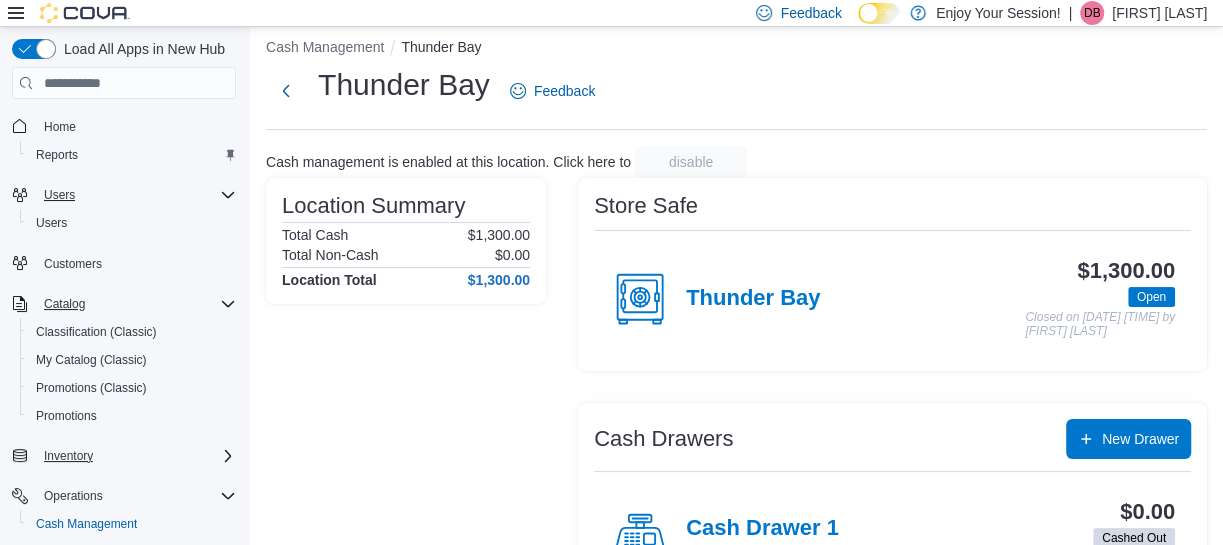 scroll, scrollTop: 207, scrollLeft: 0, axis: vertical 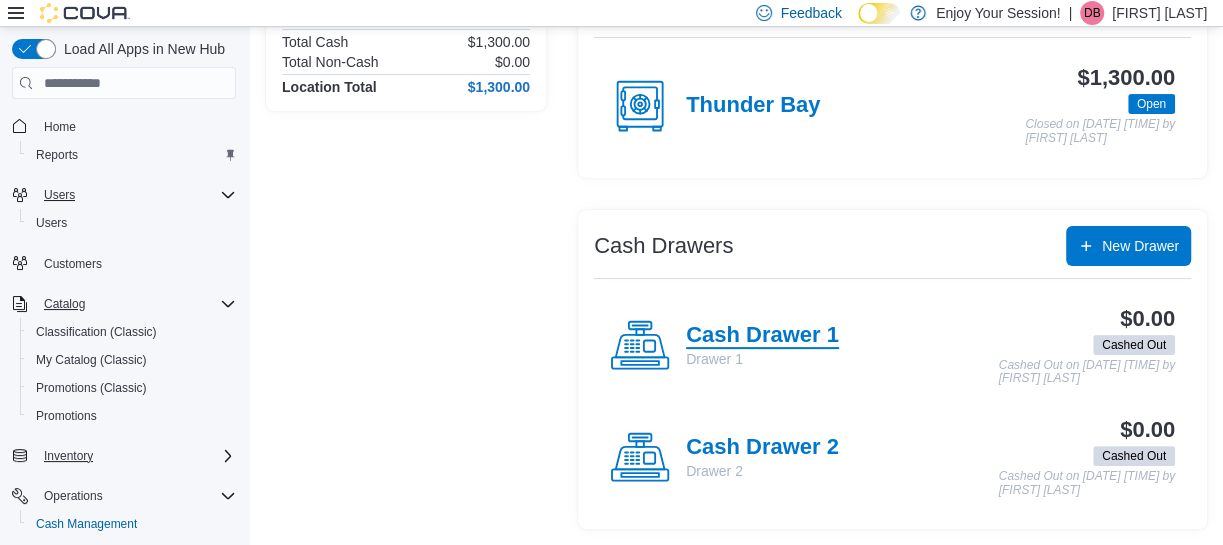click on "Cash Drawer 1" at bounding box center (762, 336) 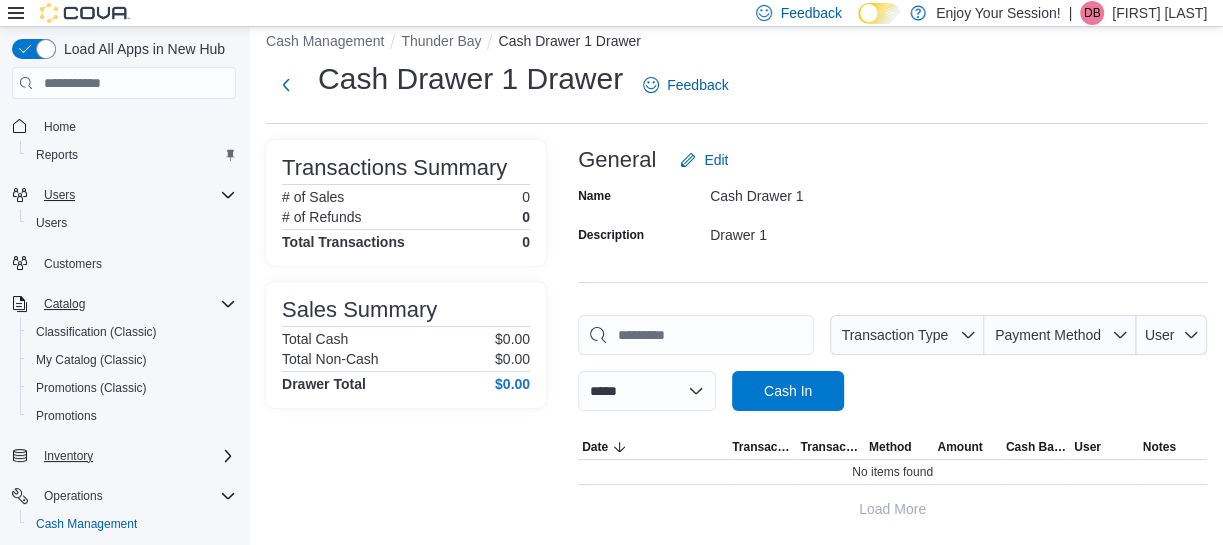 scroll, scrollTop: 63, scrollLeft: 0, axis: vertical 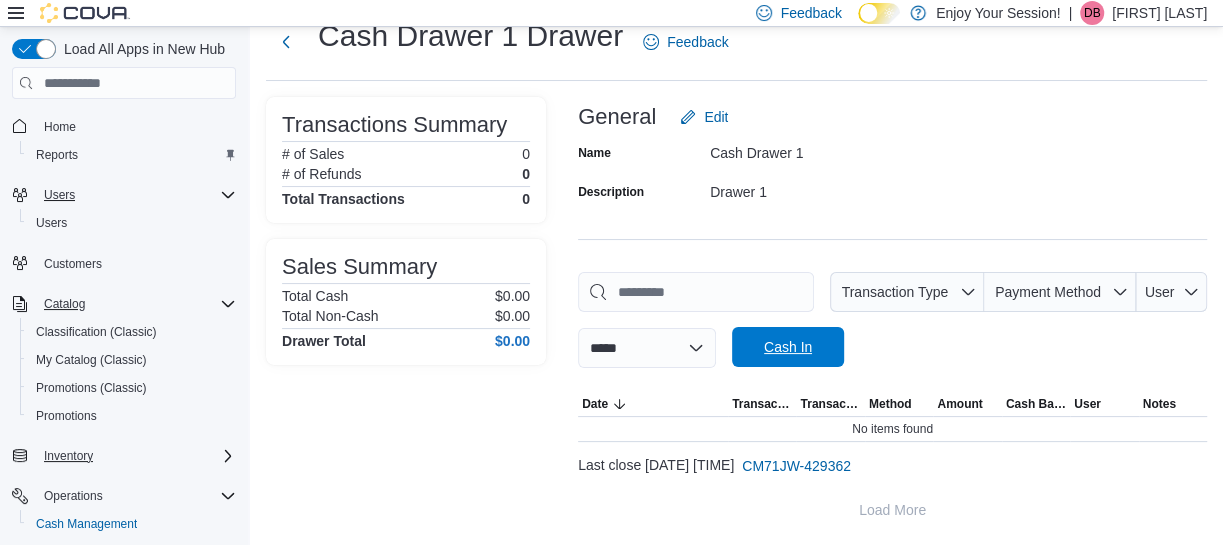 click on "Cash In" at bounding box center [788, 347] 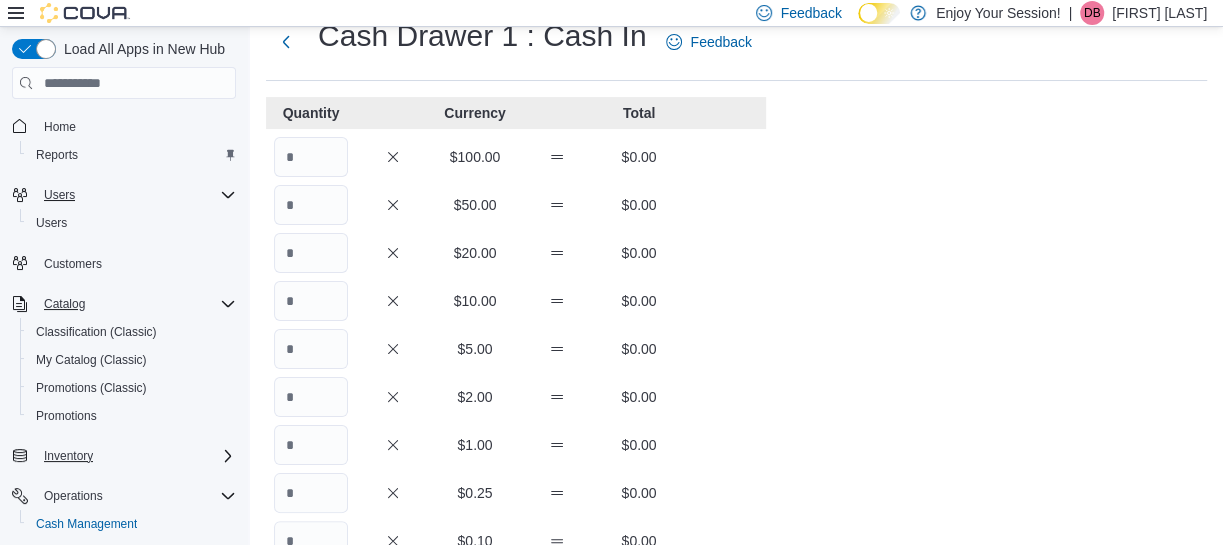 scroll, scrollTop: 0, scrollLeft: 0, axis: both 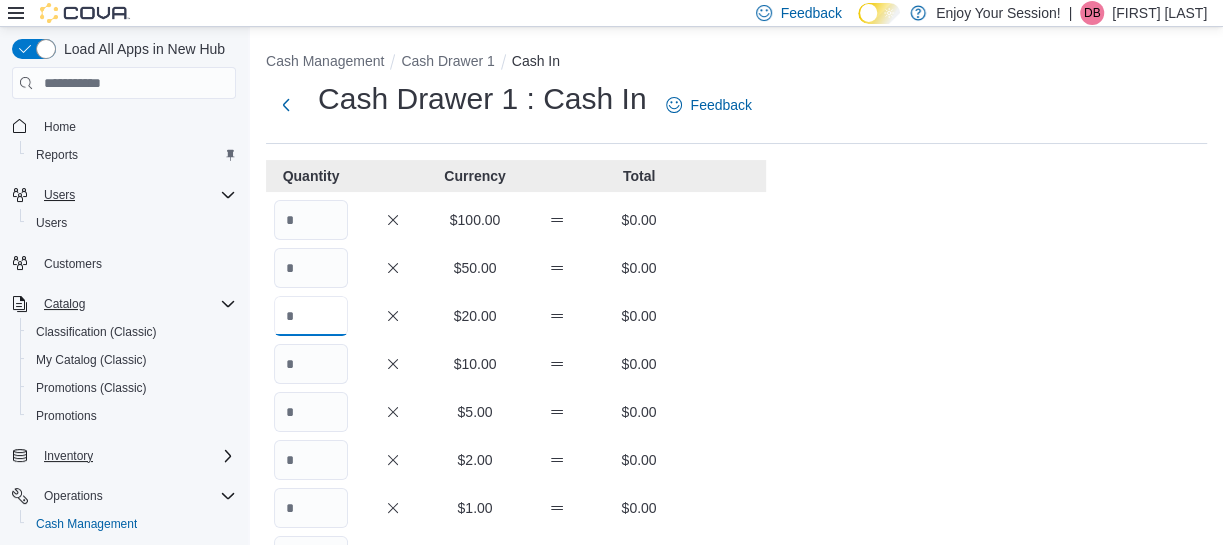 click at bounding box center [311, 316] 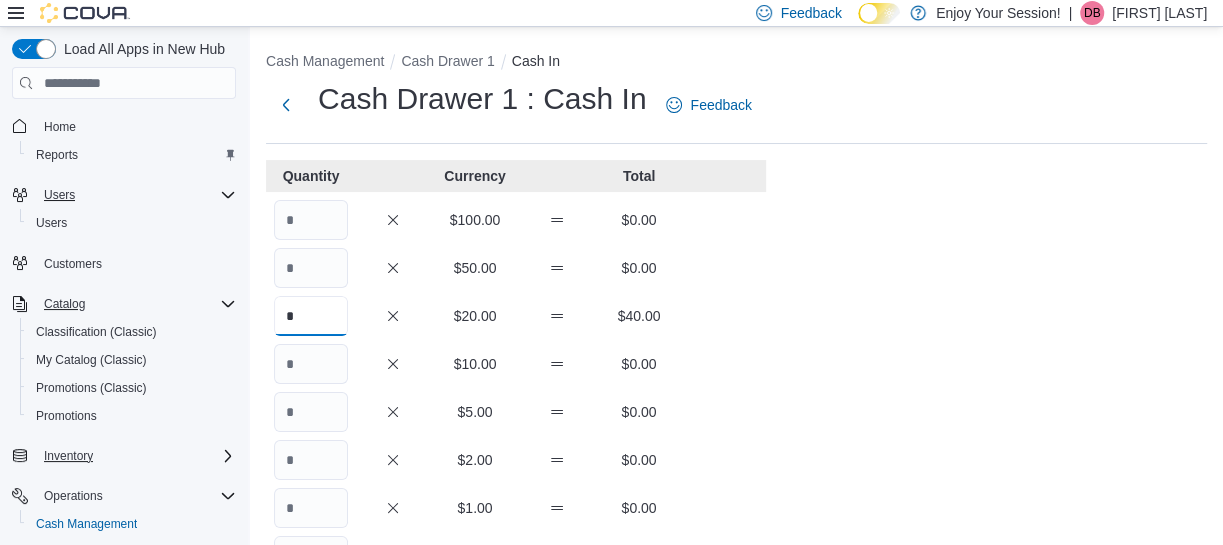 type on "*" 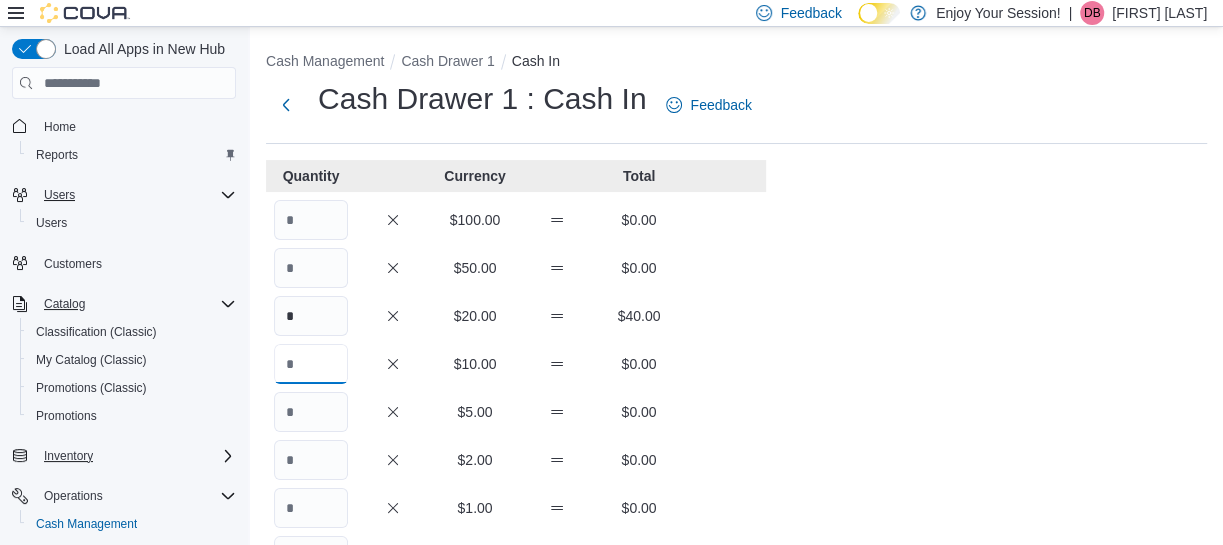 click at bounding box center (311, 364) 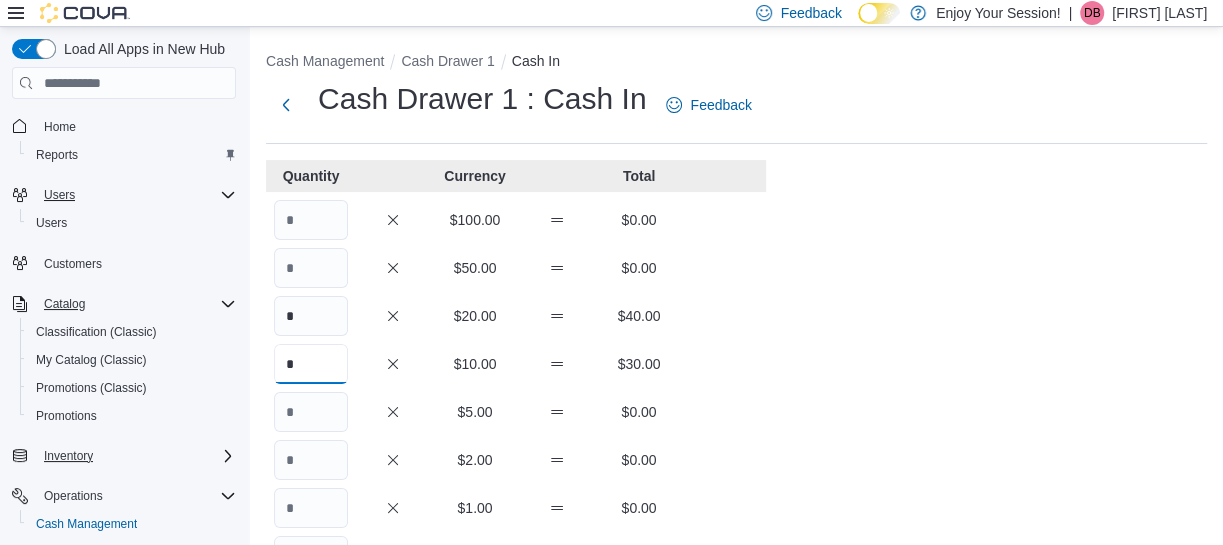 type on "*" 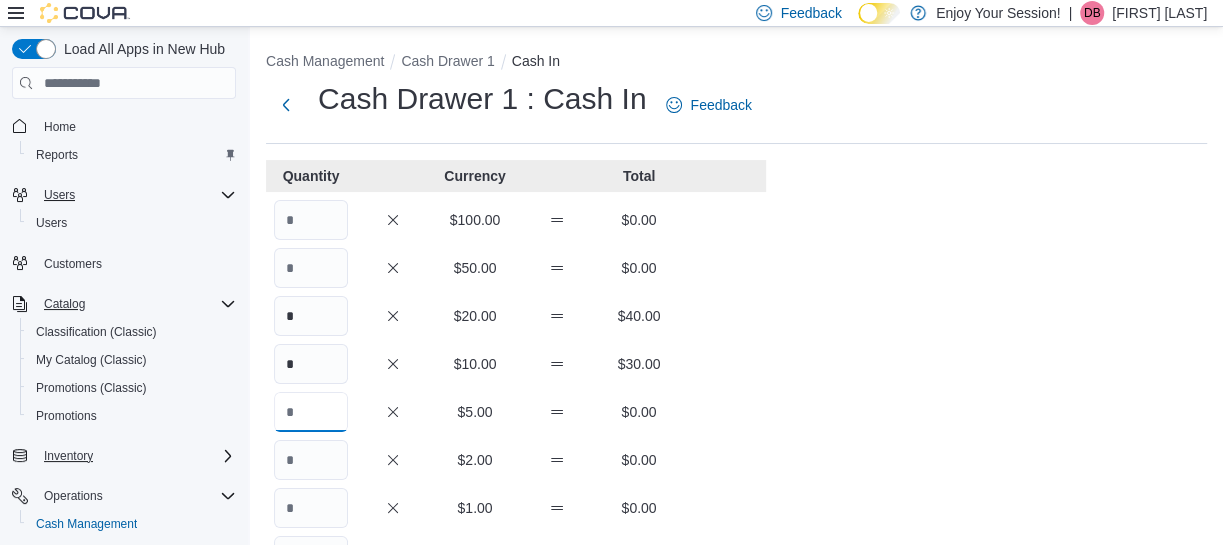 click at bounding box center [311, 412] 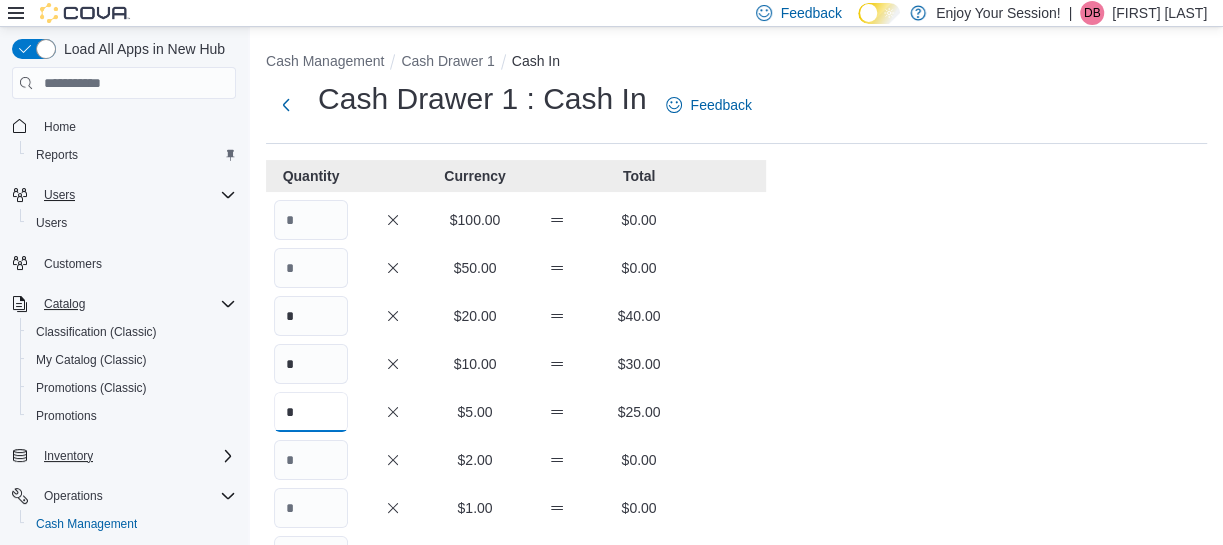 type on "*" 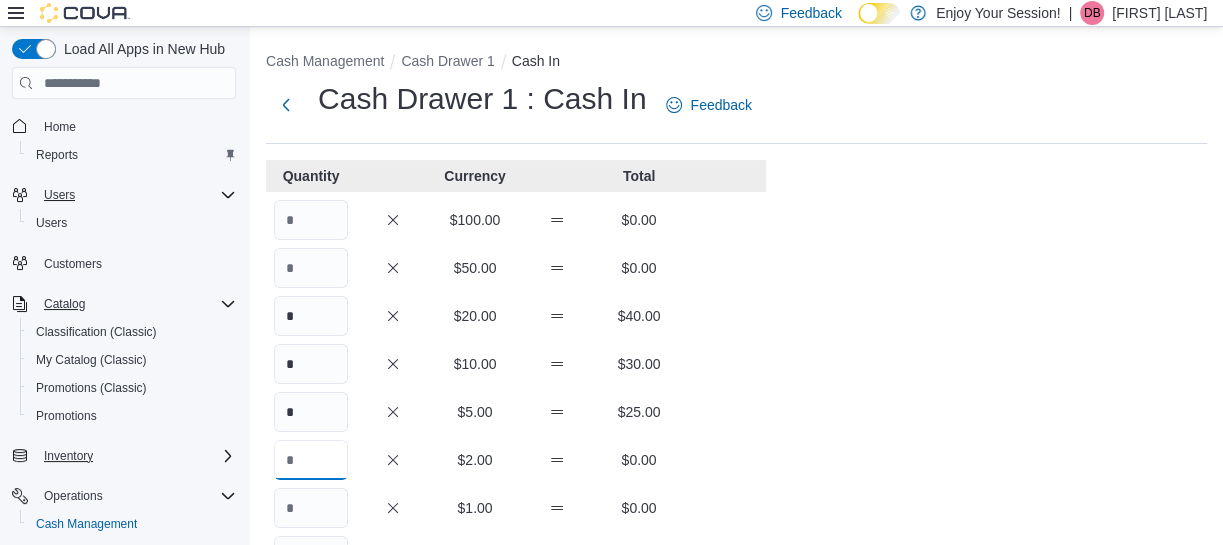 click at bounding box center [311, 460] 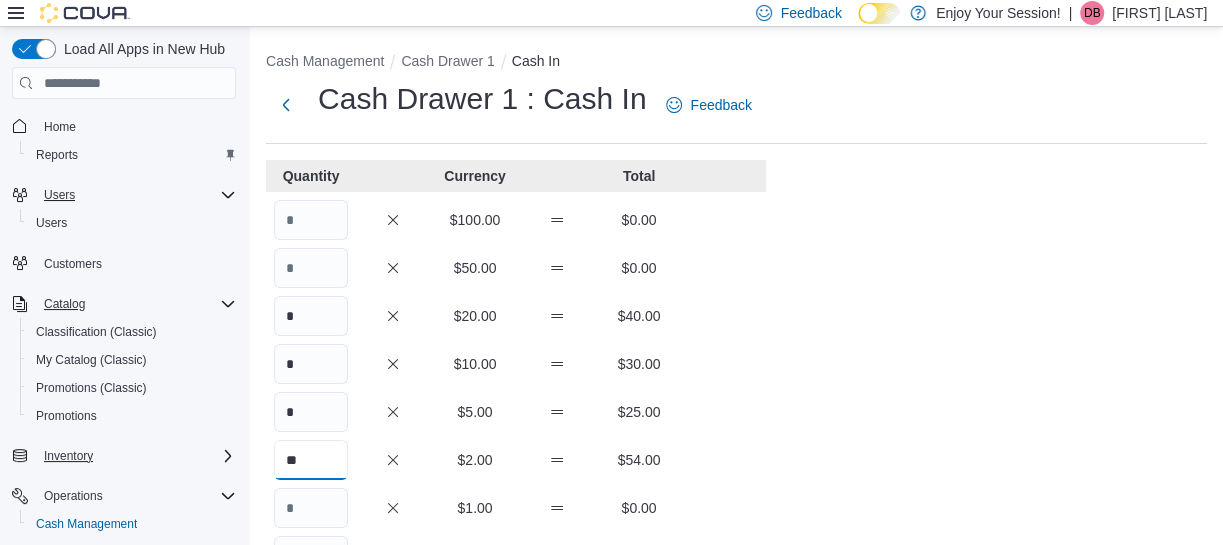 type on "**" 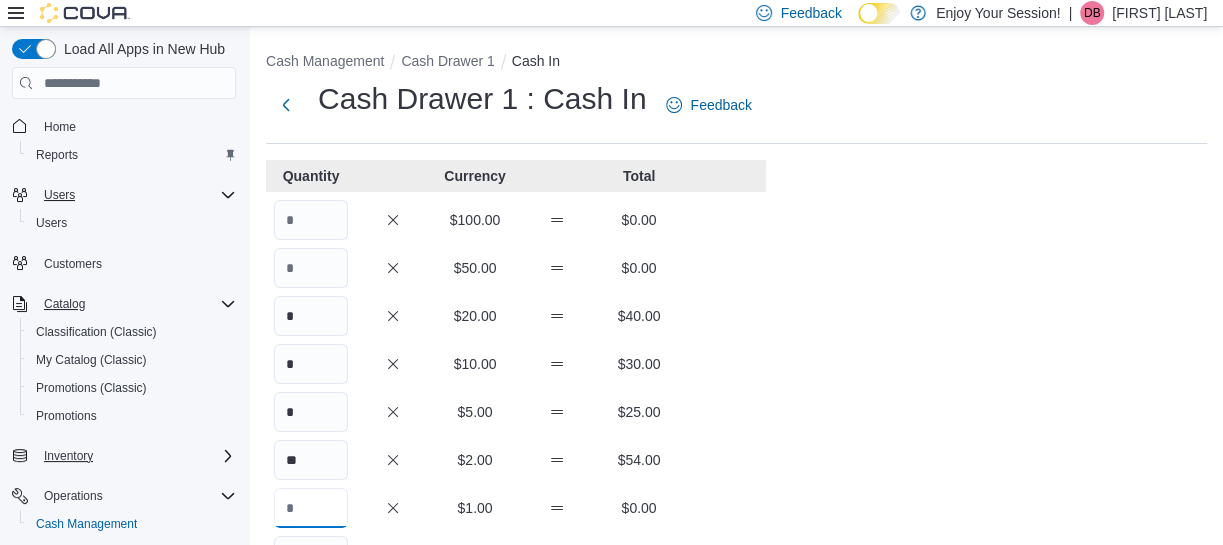 click at bounding box center [311, 508] 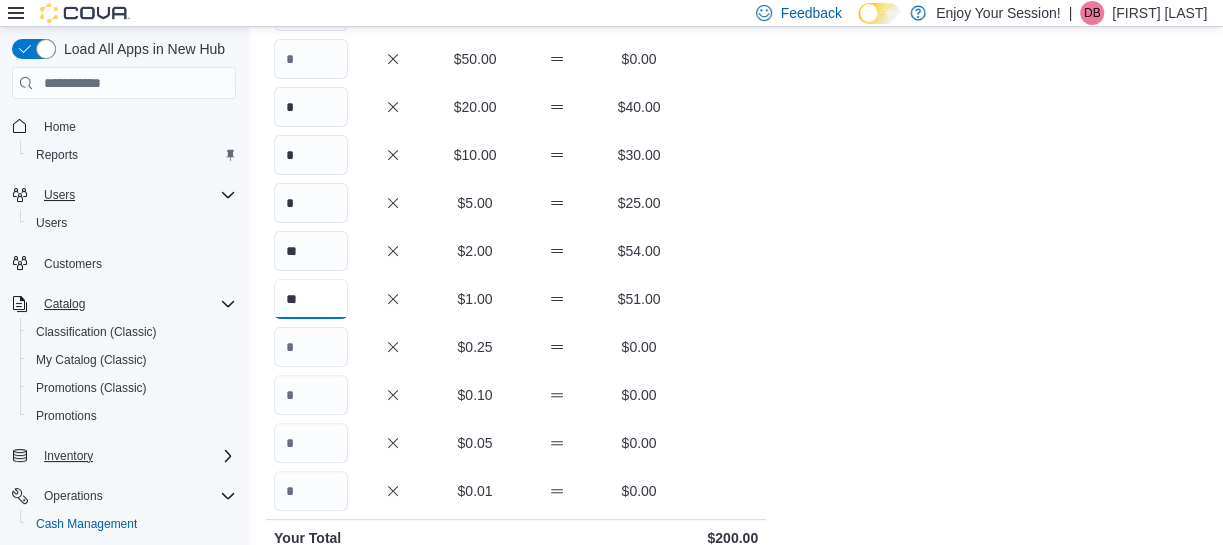 scroll, scrollTop: 217, scrollLeft: 0, axis: vertical 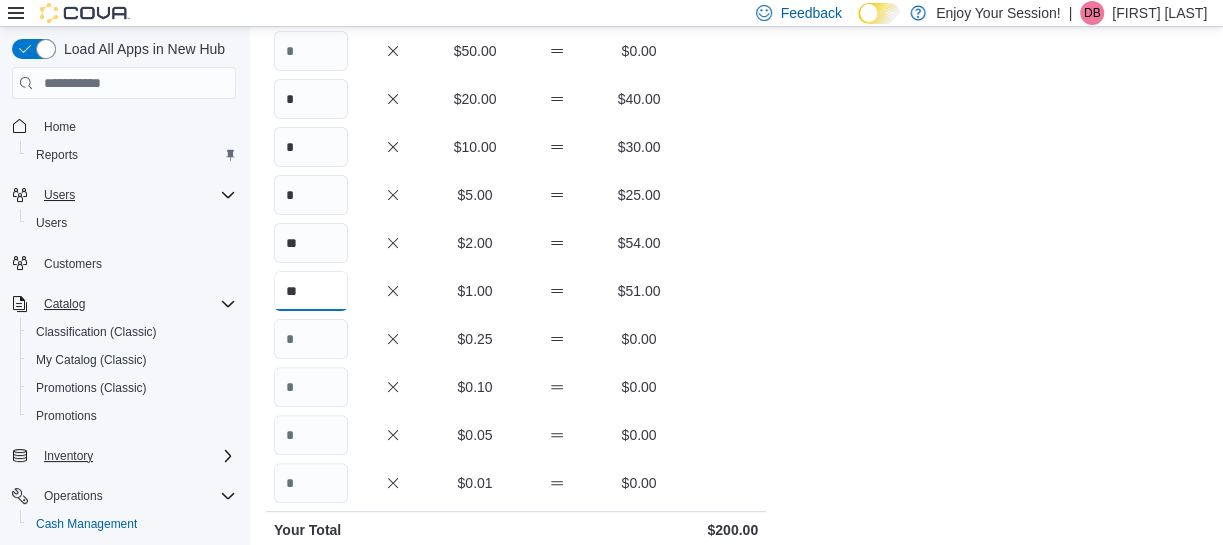 type on "**" 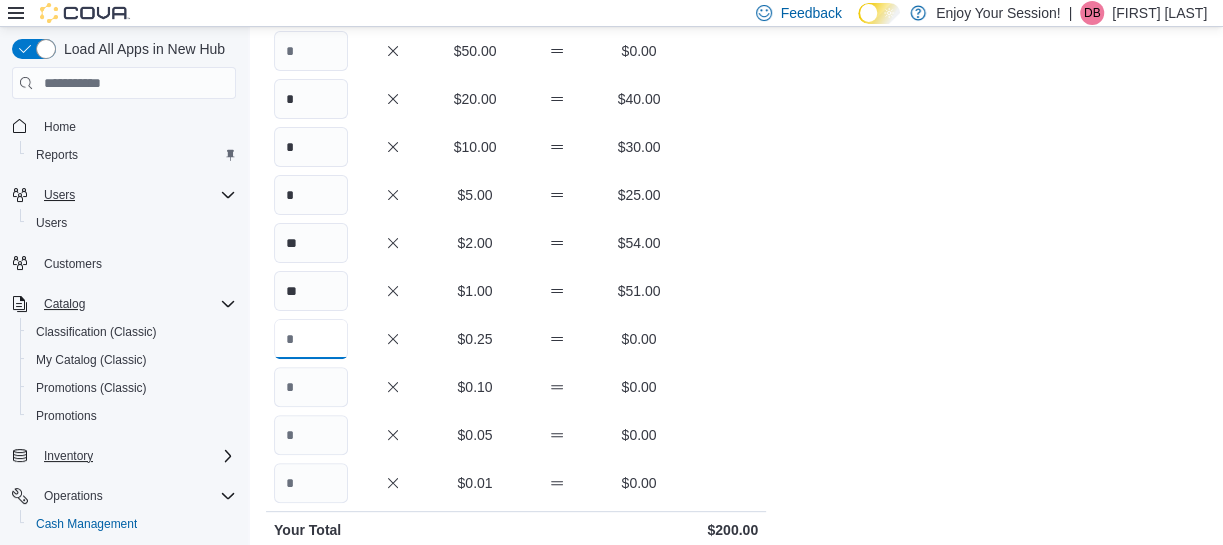 click at bounding box center (311, 339) 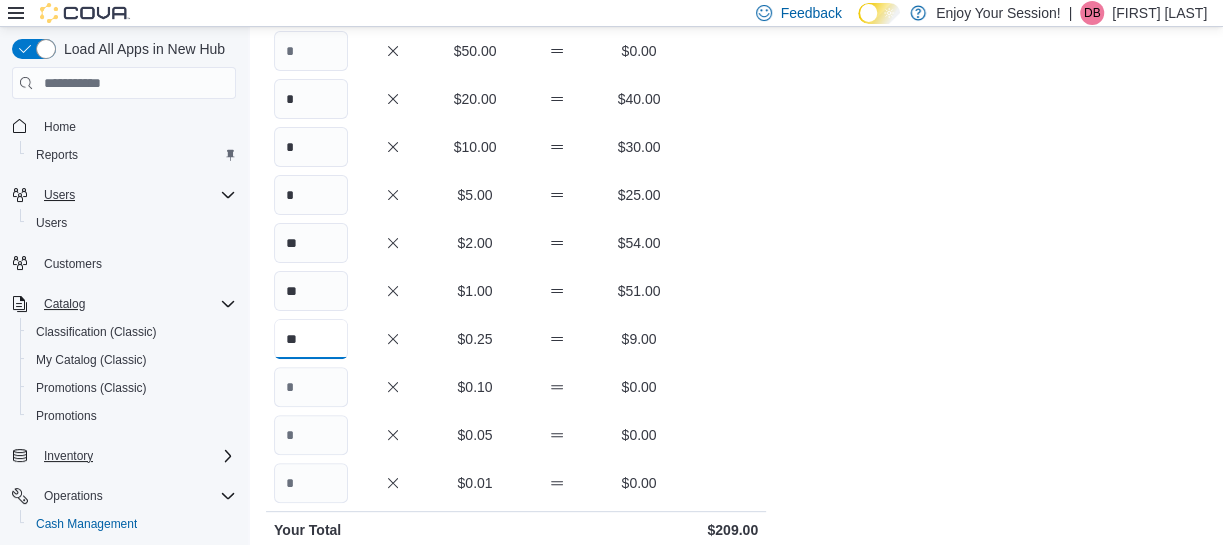 type on "**" 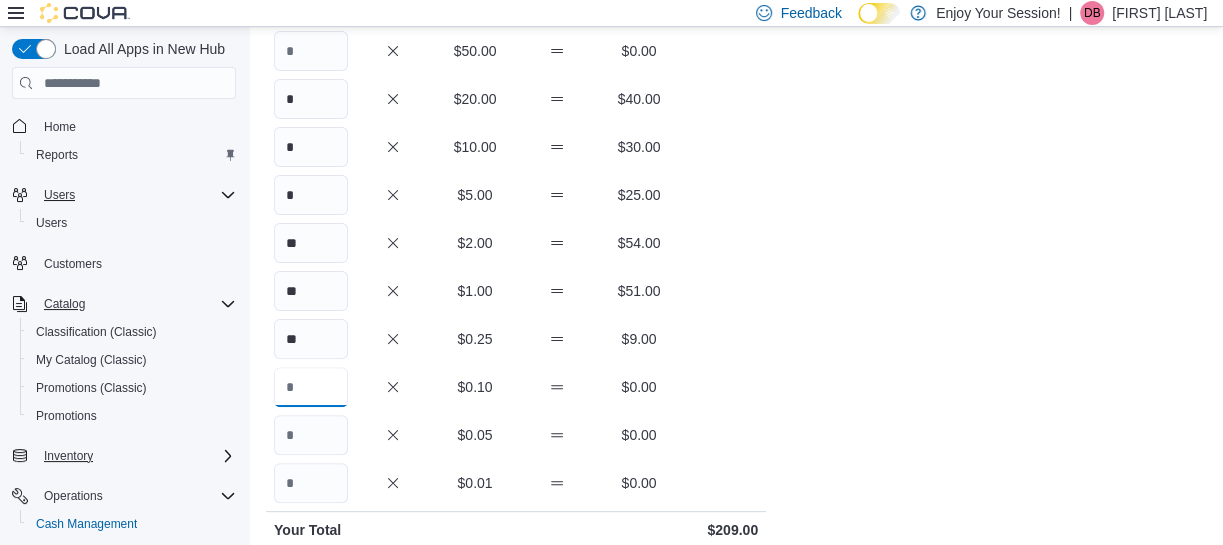 click at bounding box center [311, 387] 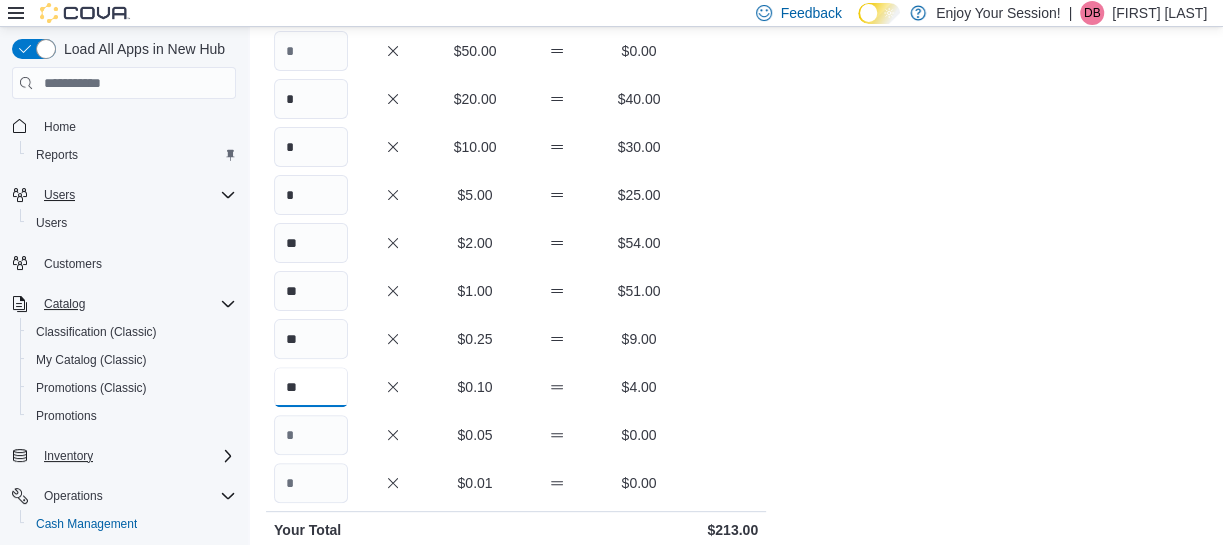type on "**" 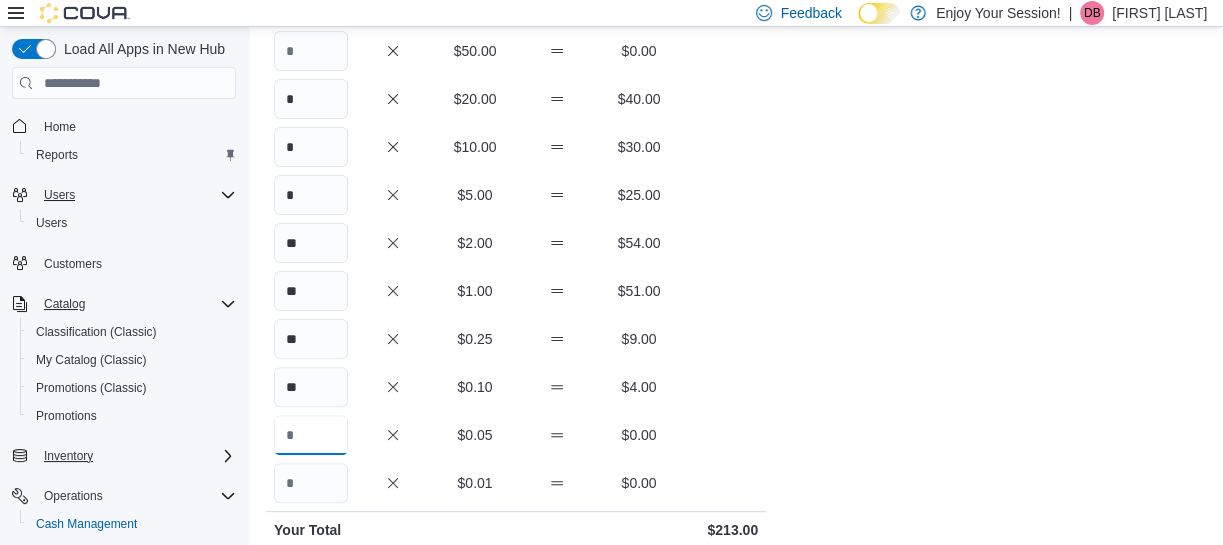 click at bounding box center [311, 435] 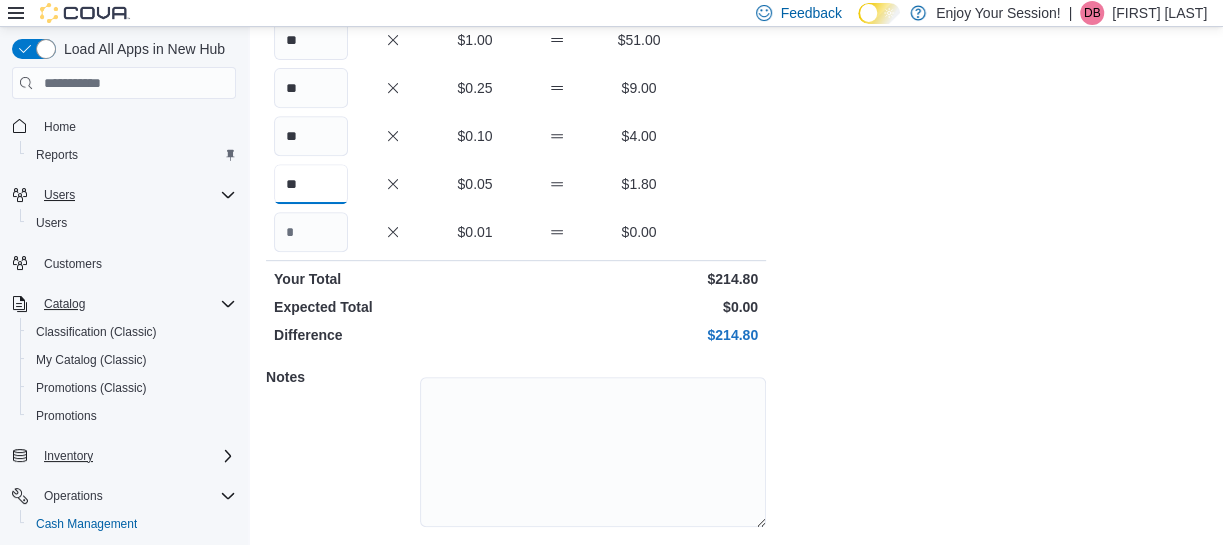 scroll, scrollTop: 525, scrollLeft: 0, axis: vertical 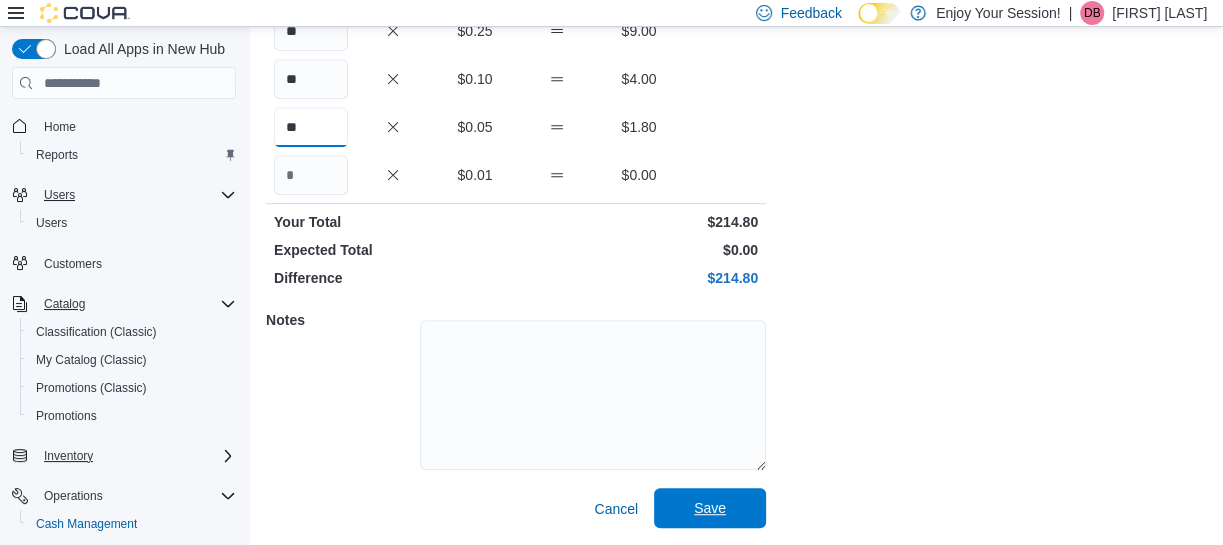 type on "**" 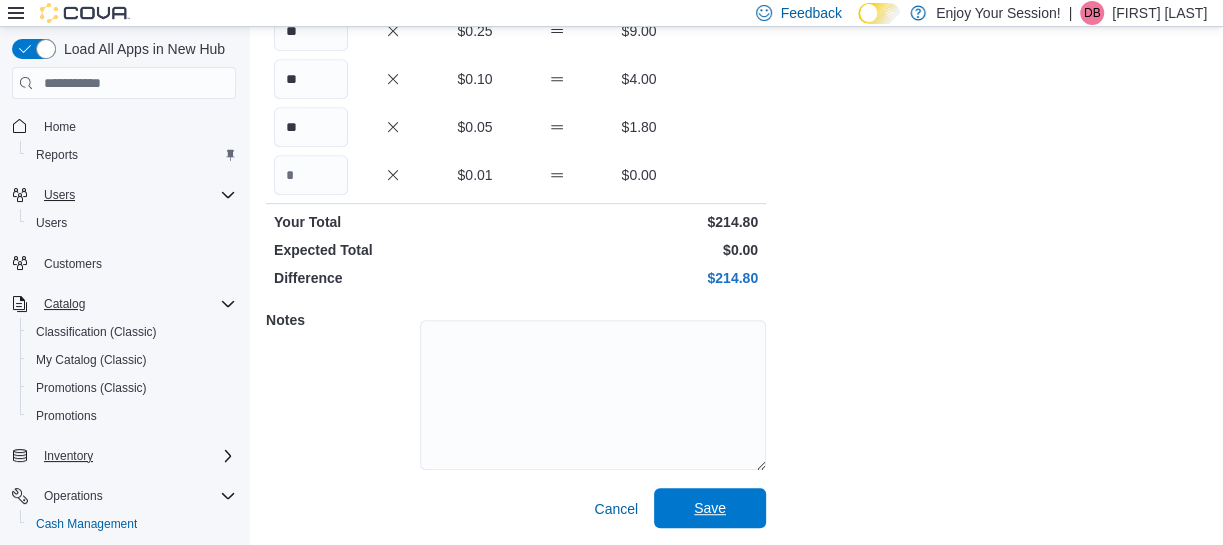 click on "Save" at bounding box center (710, 508) 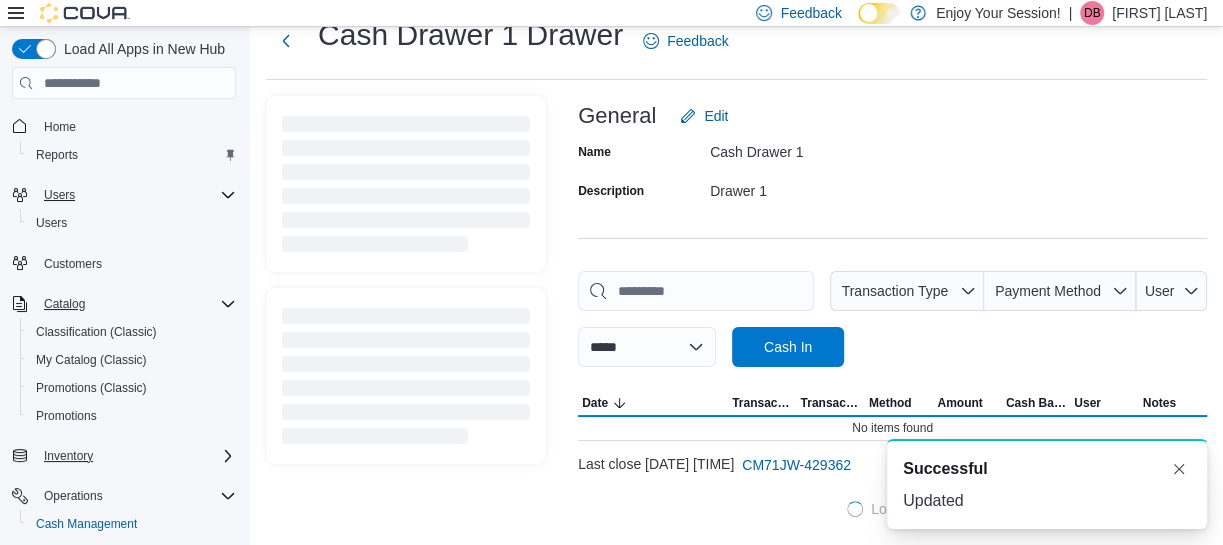 scroll, scrollTop: 63, scrollLeft: 0, axis: vertical 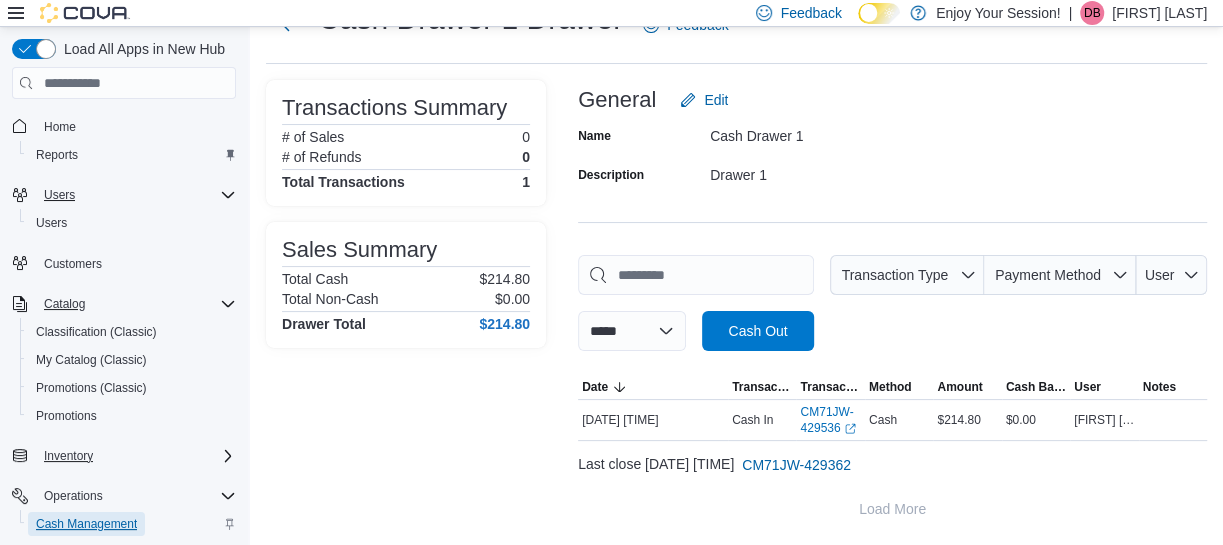 click on "Cash Management" at bounding box center (86, 524) 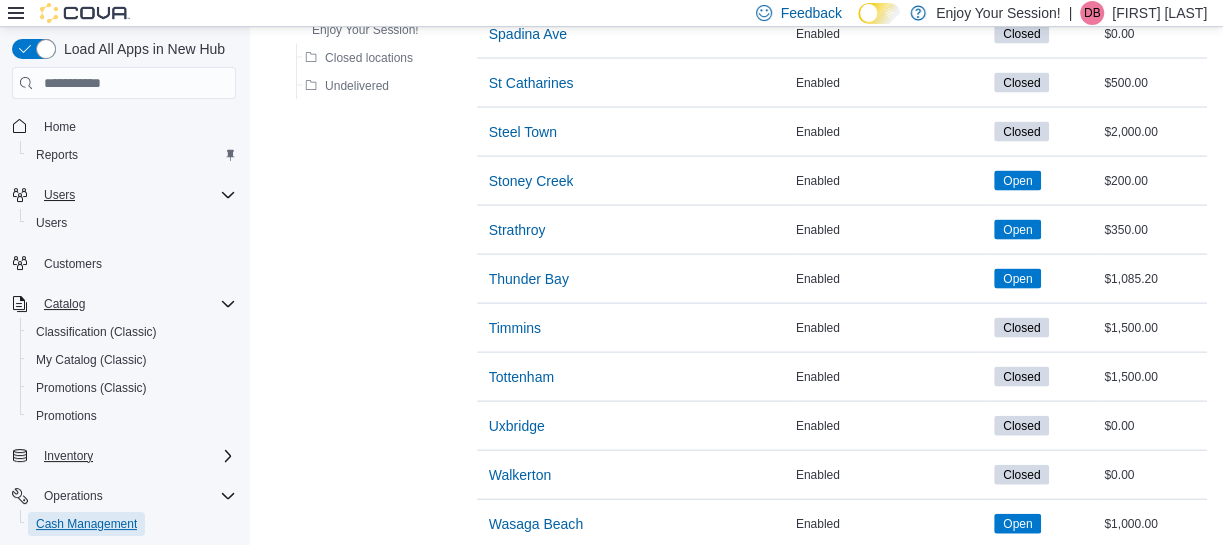 scroll, scrollTop: 2443, scrollLeft: 0, axis: vertical 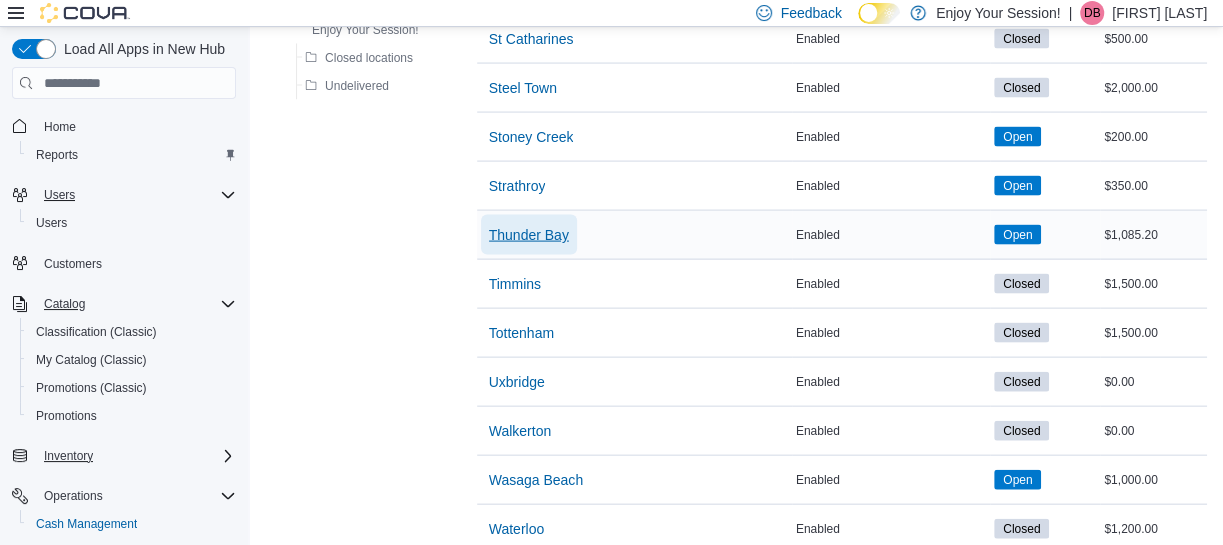 click on "Thunder Bay" at bounding box center (529, 235) 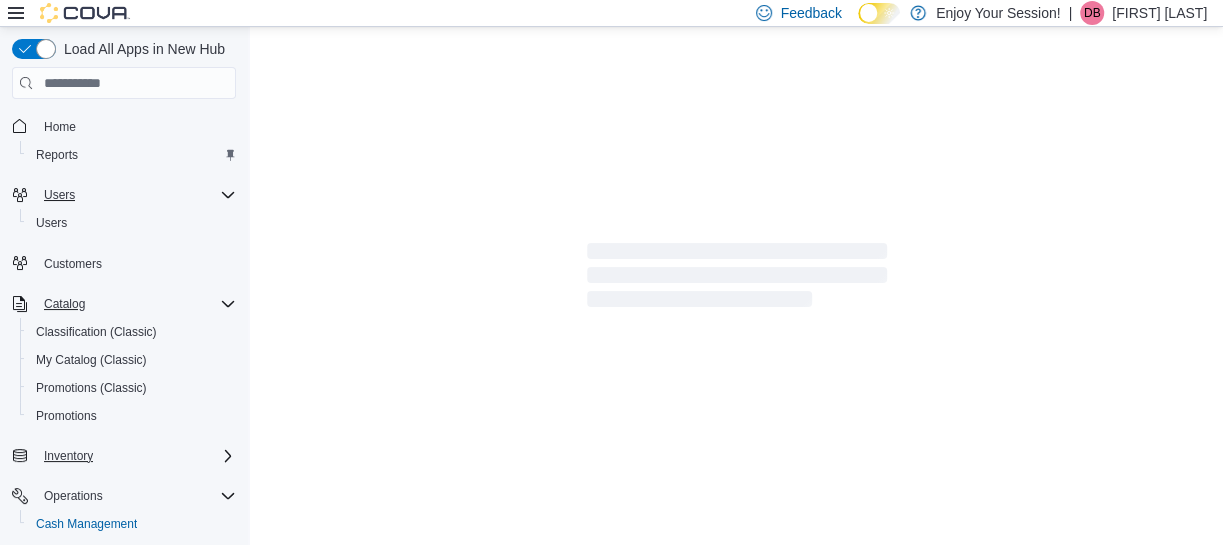 scroll, scrollTop: 207, scrollLeft: 0, axis: vertical 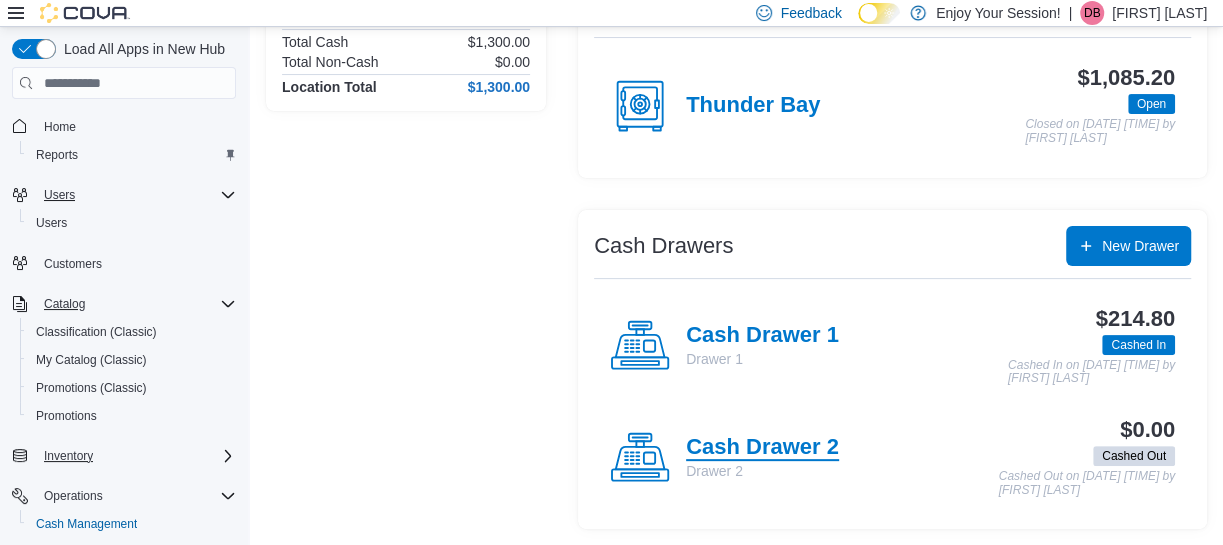 click on "Cash Drawer 2" at bounding box center [762, 448] 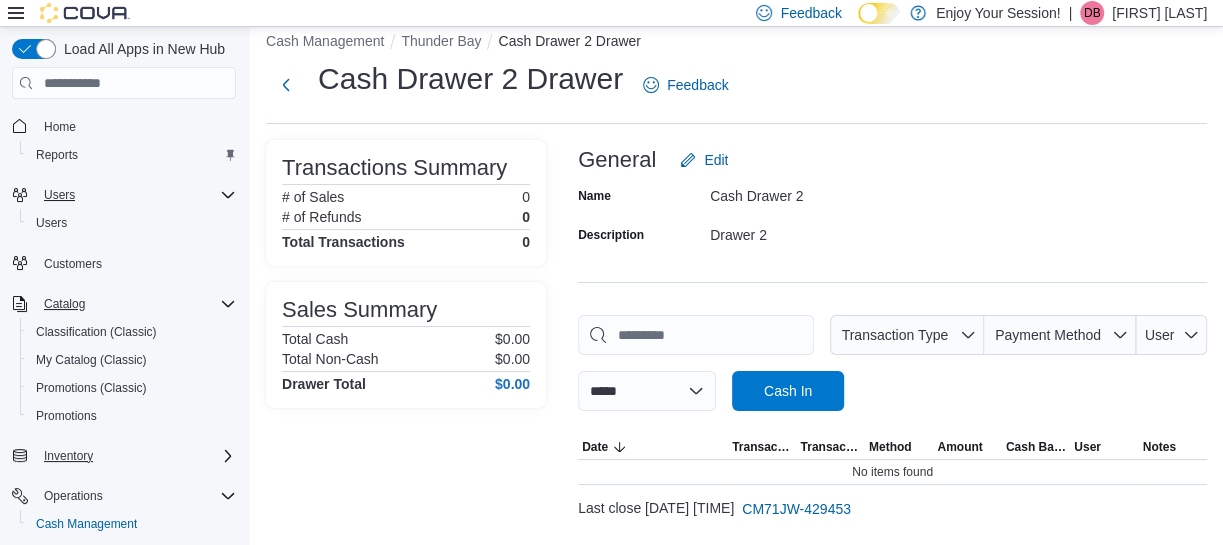 scroll, scrollTop: 63, scrollLeft: 0, axis: vertical 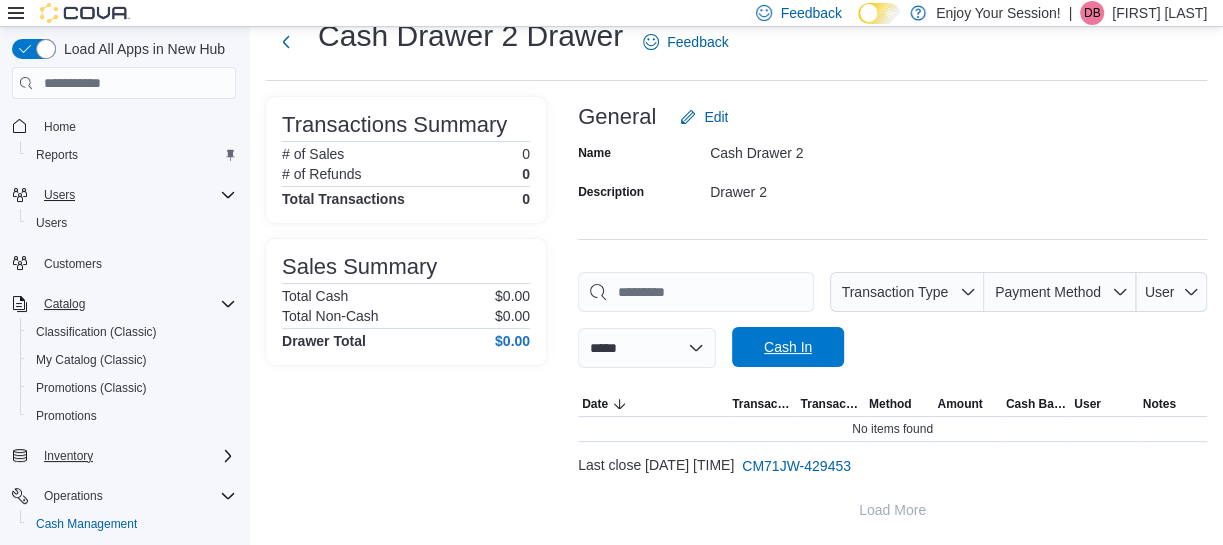 click on "Cash In" at bounding box center [788, 347] 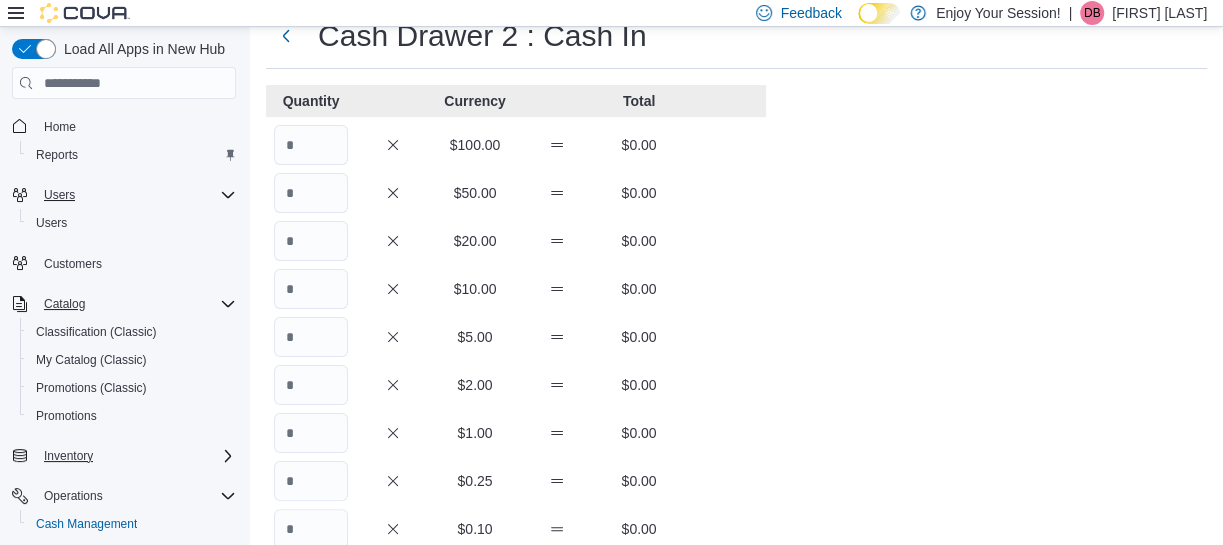 scroll, scrollTop: 0, scrollLeft: 0, axis: both 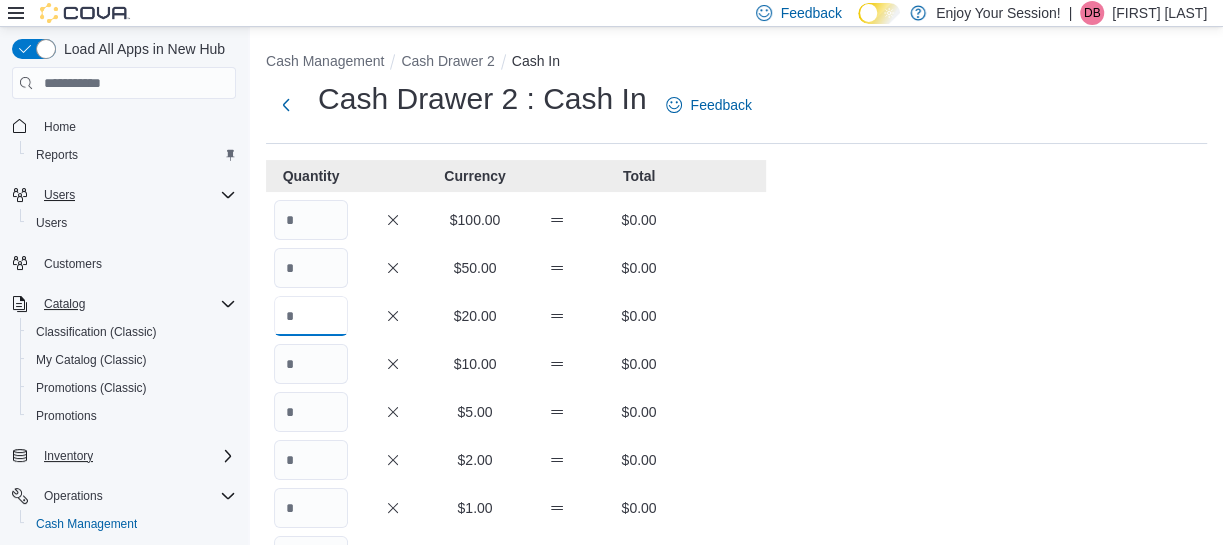 click at bounding box center [311, 316] 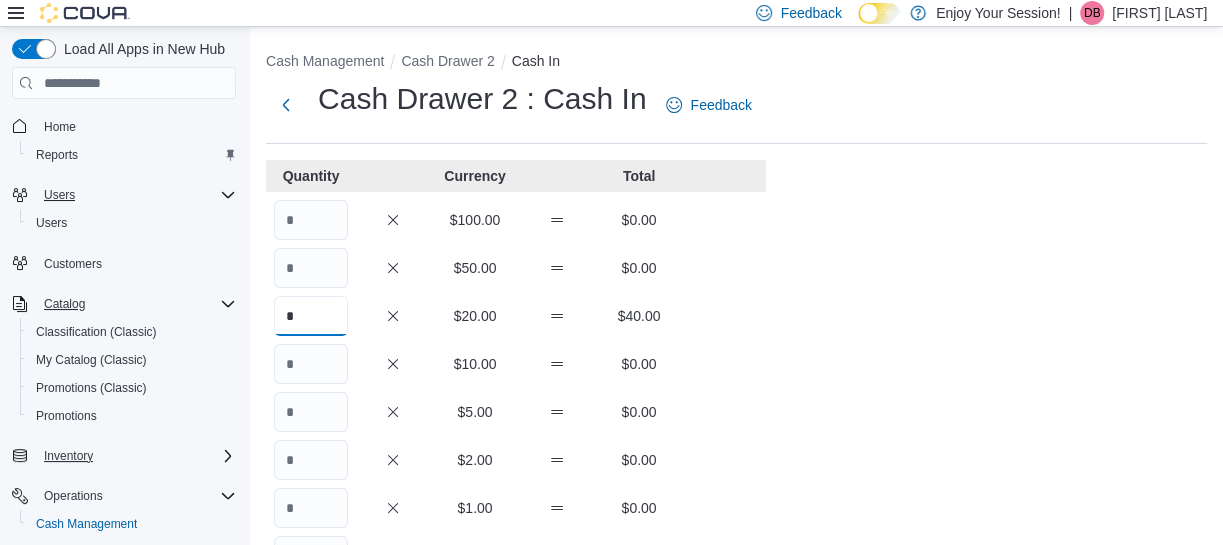 type on "*" 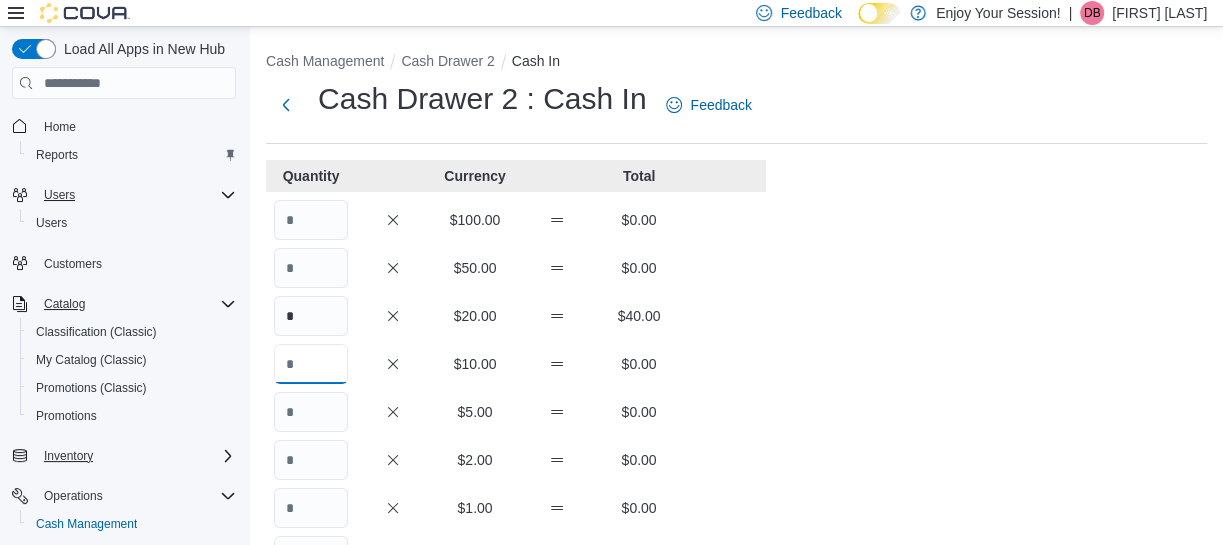 click at bounding box center [311, 364] 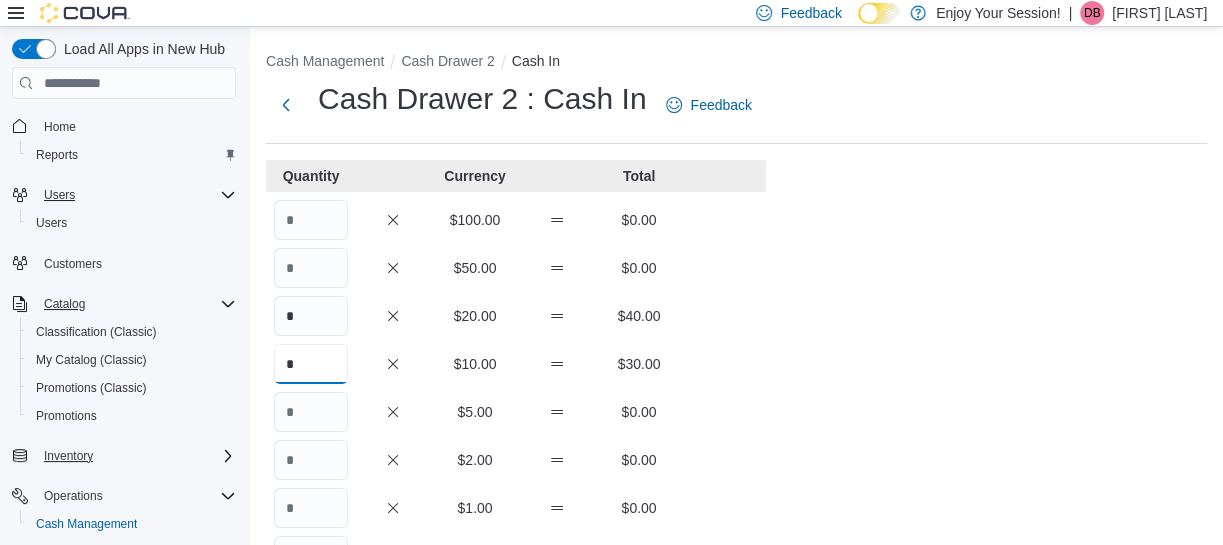 type on "*" 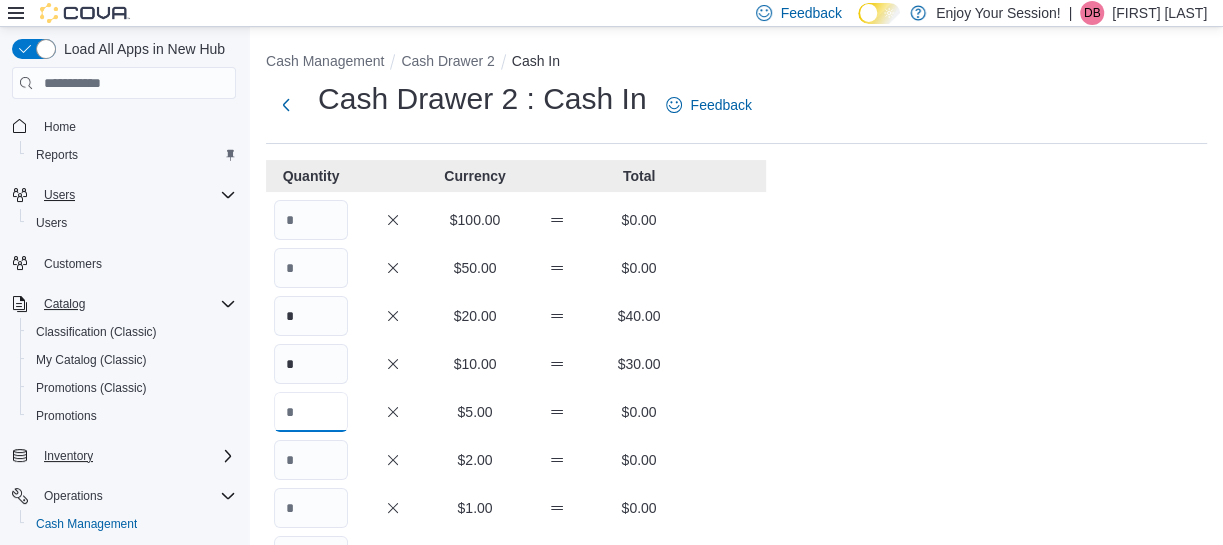 click at bounding box center [311, 412] 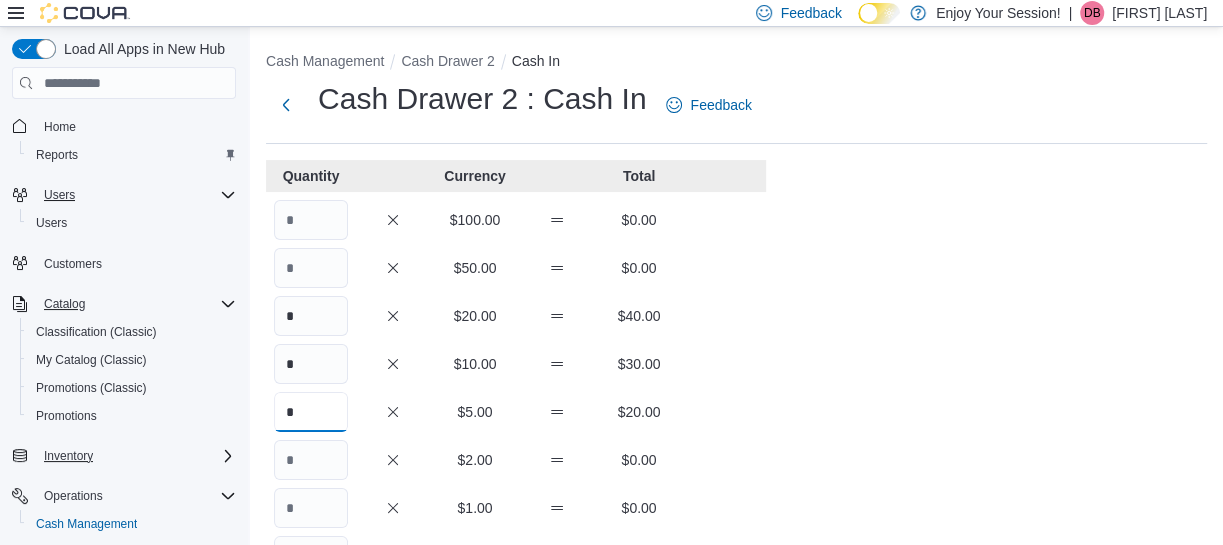type on "*" 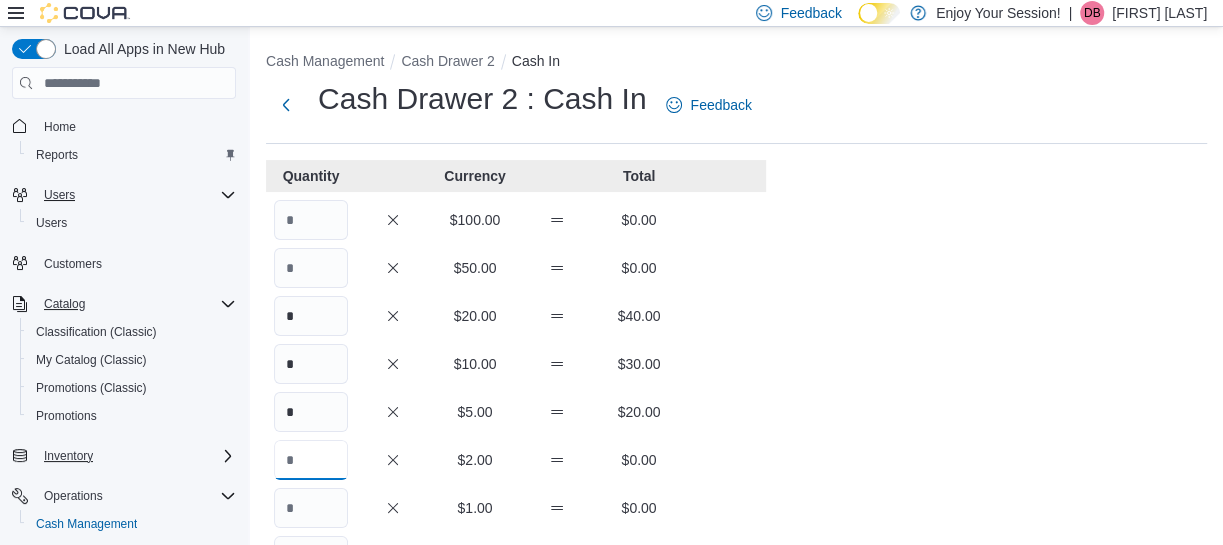 click at bounding box center [311, 460] 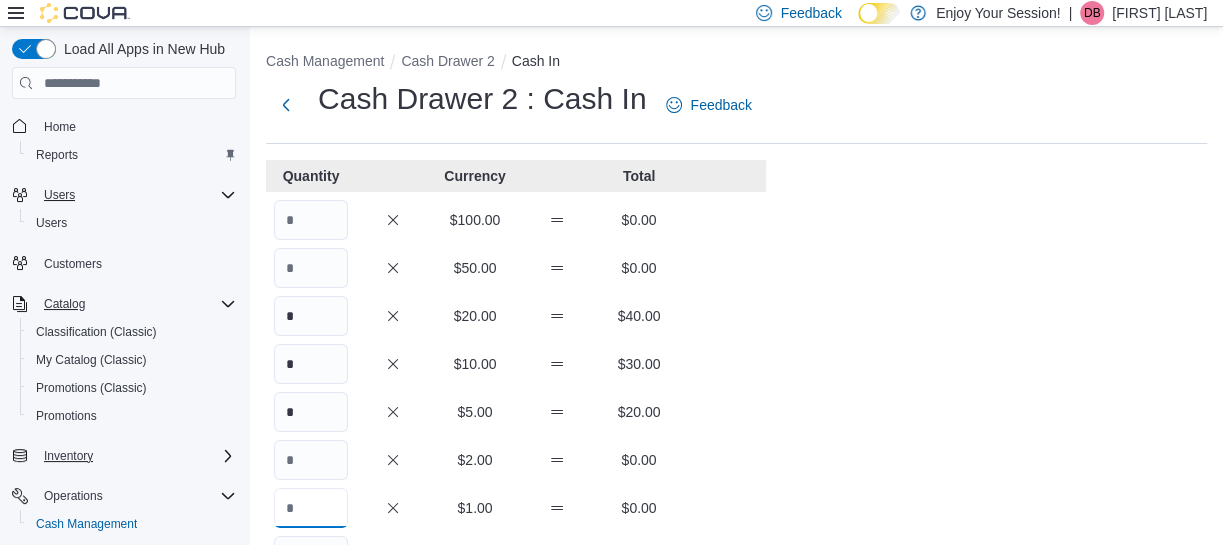 click at bounding box center (311, 508) 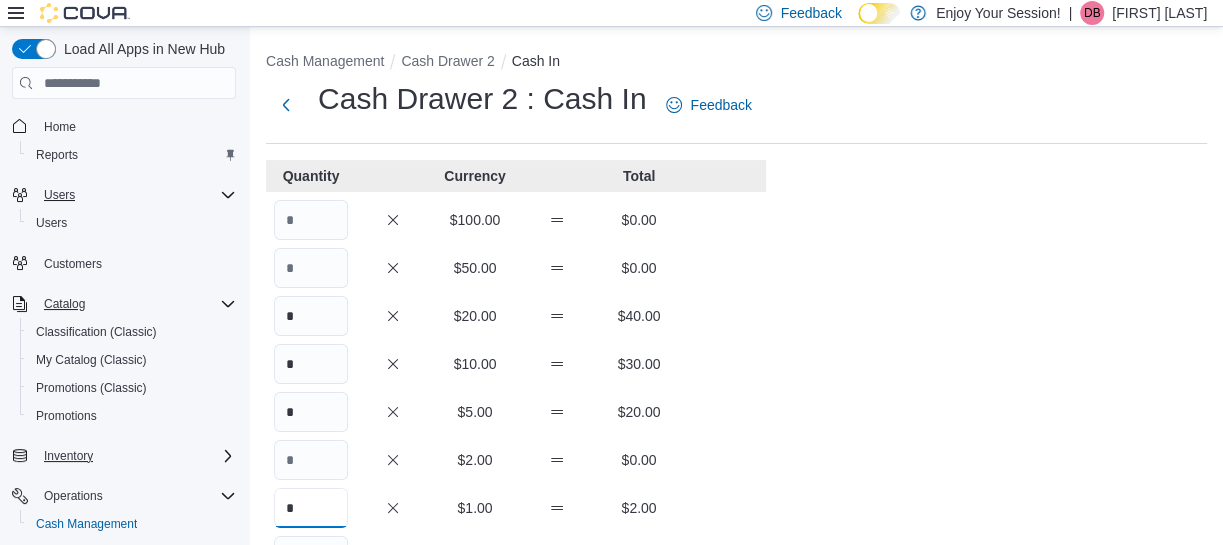 type on "*" 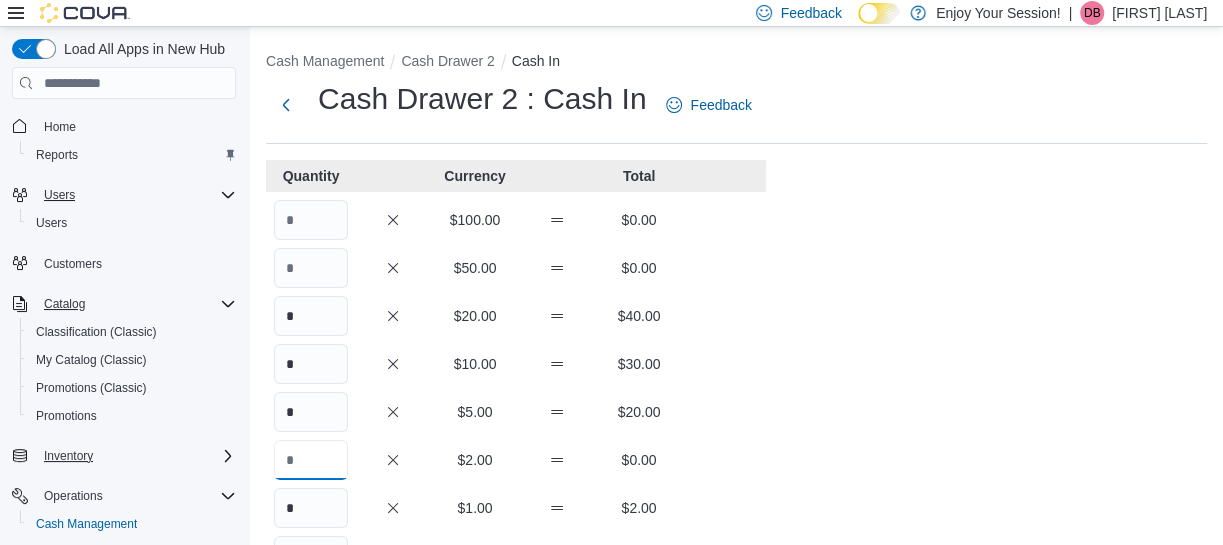 click at bounding box center (311, 460) 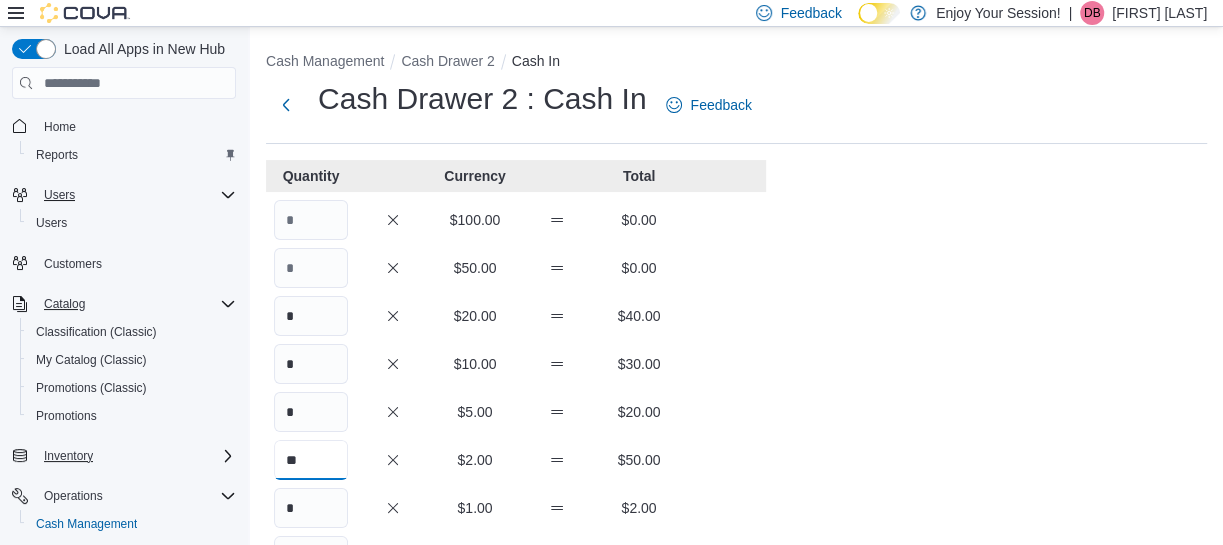 type on "**" 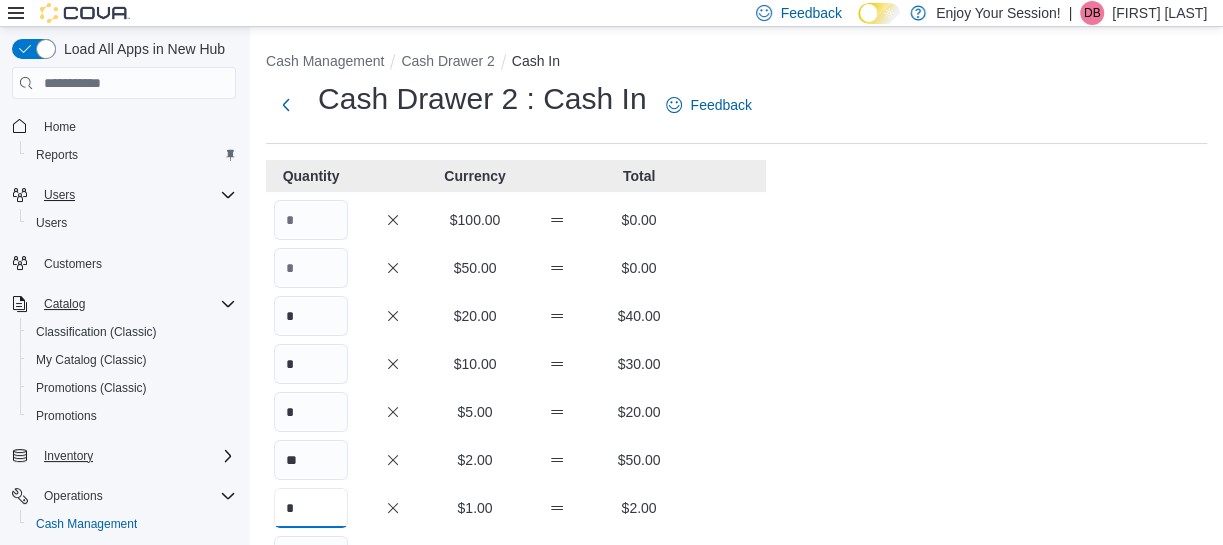 click on "*" at bounding box center [311, 508] 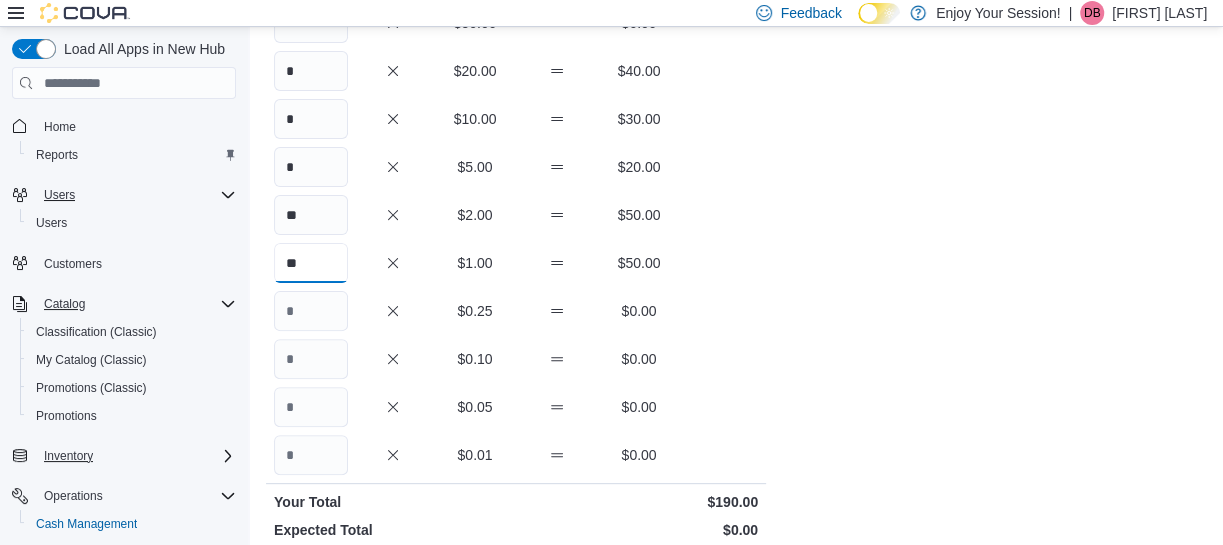 scroll, scrollTop: 257, scrollLeft: 0, axis: vertical 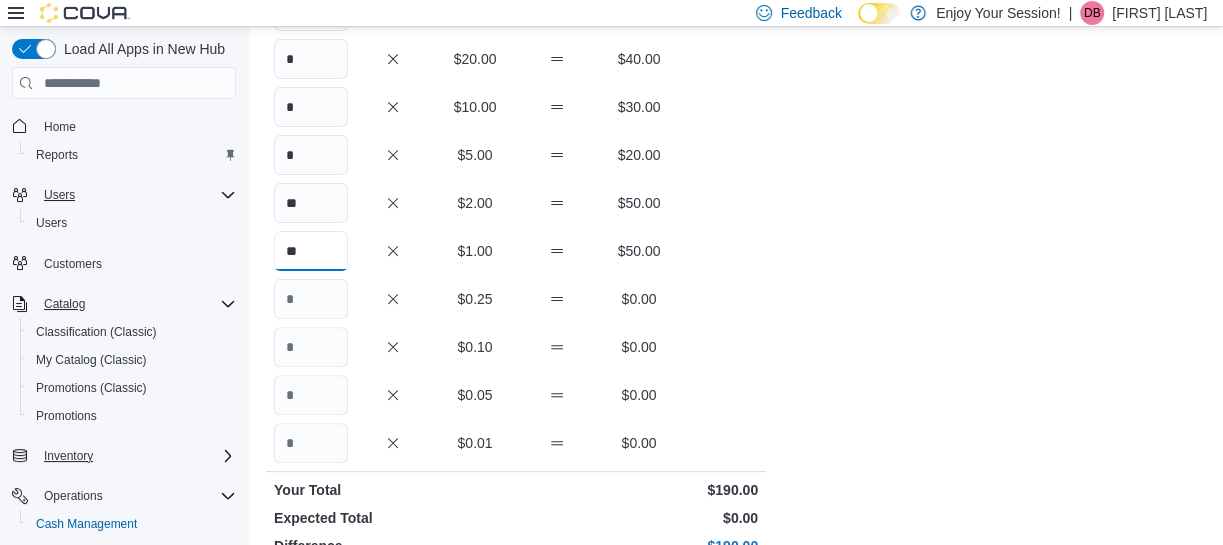 type on "**" 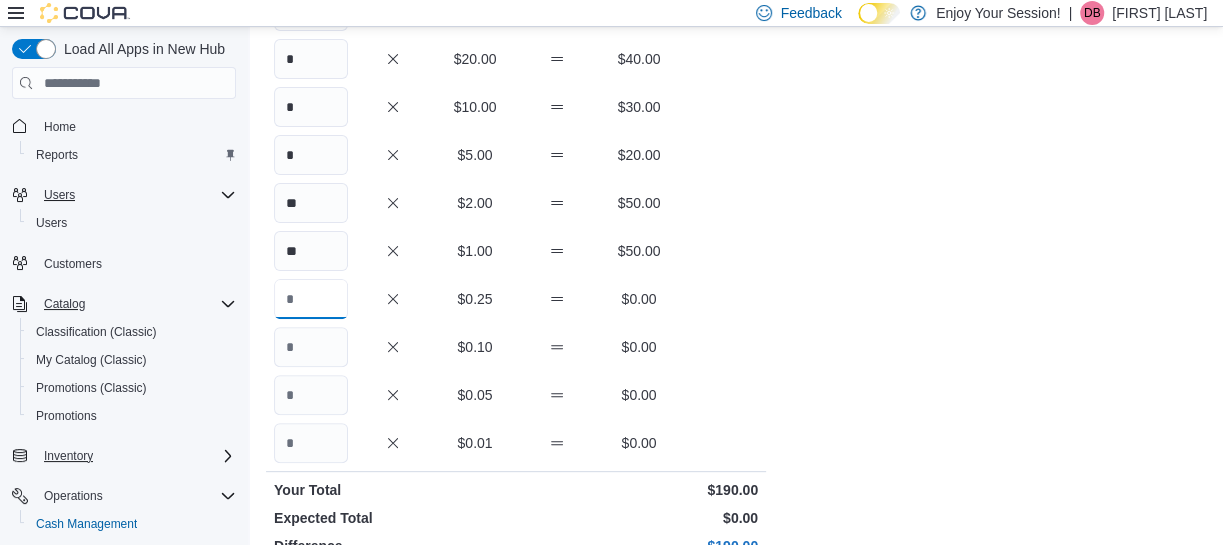 click at bounding box center (311, 299) 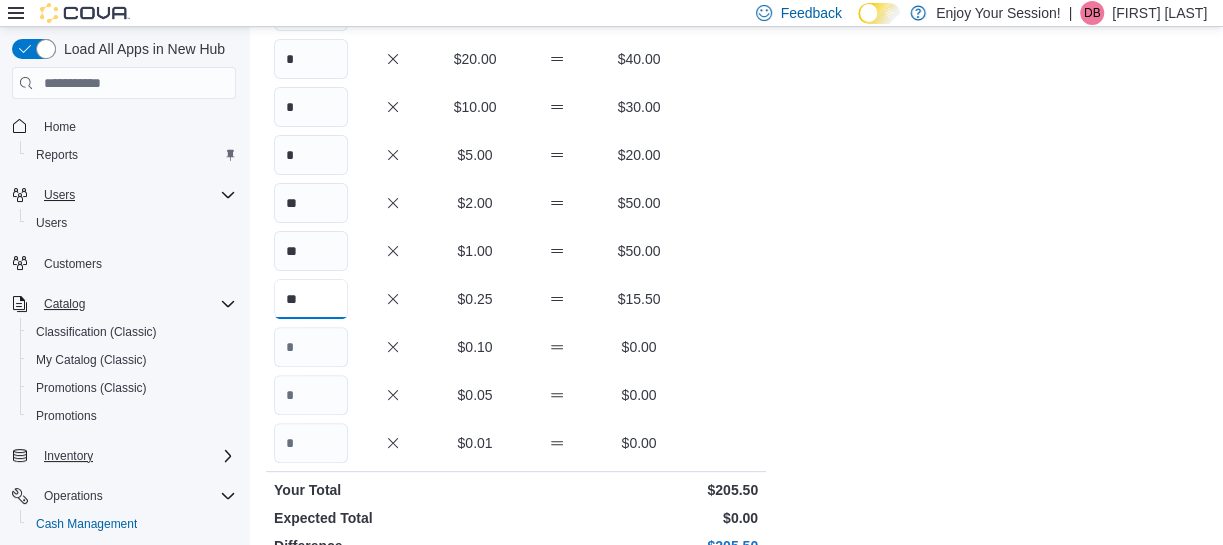 type on "**" 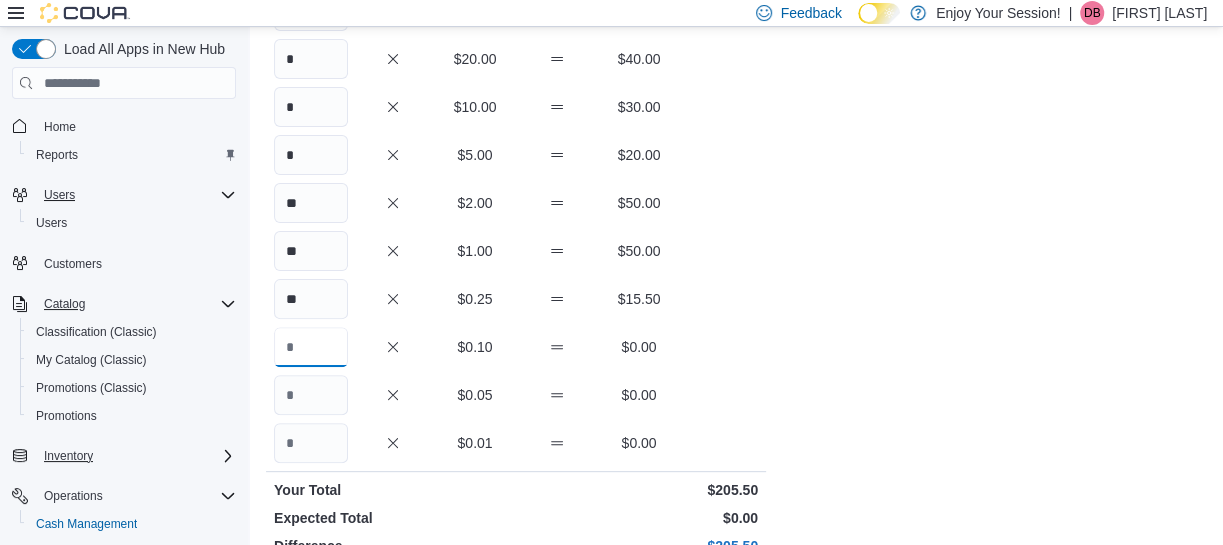 click at bounding box center [311, 347] 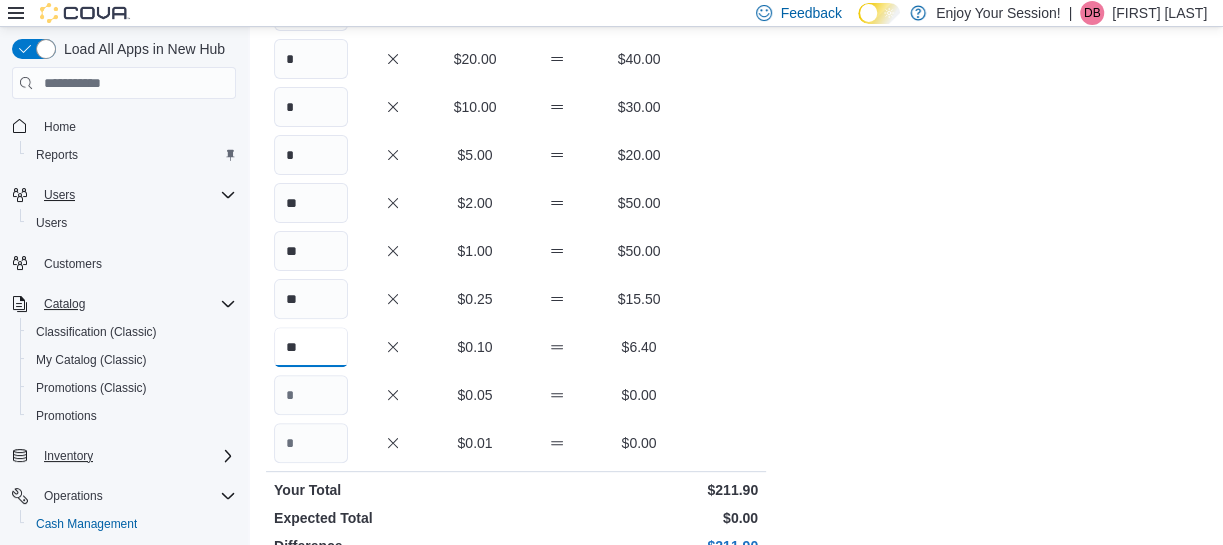 type on "**" 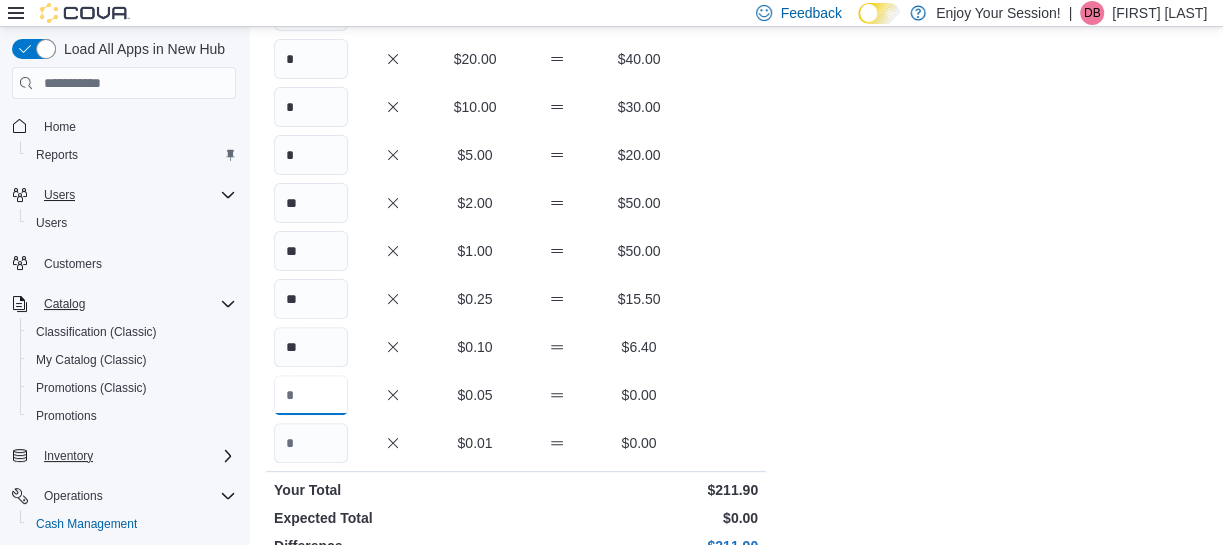 click at bounding box center (311, 395) 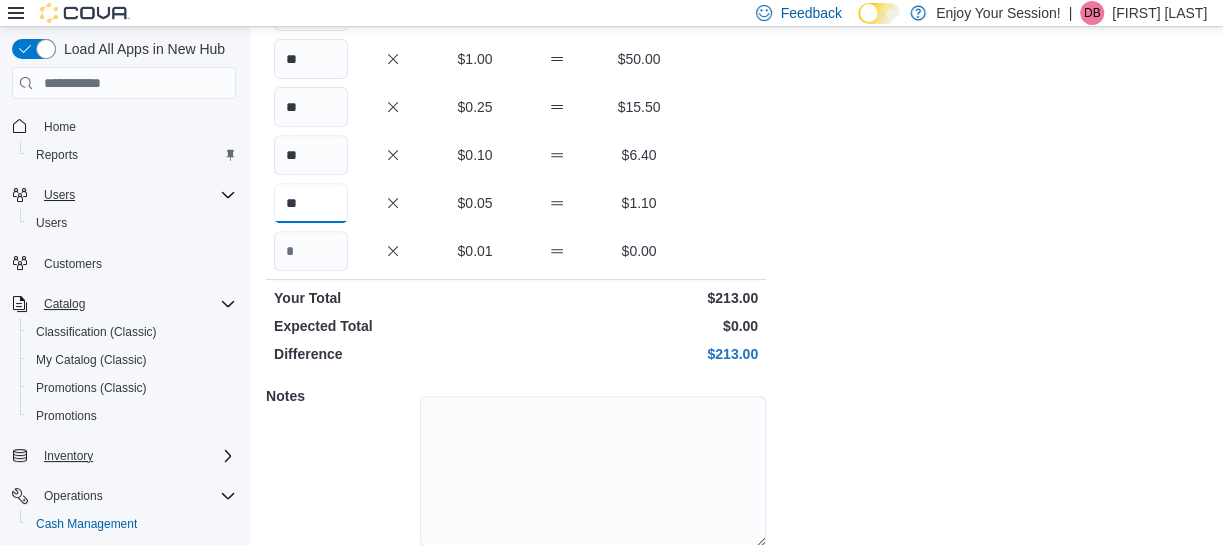 scroll, scrollTop: 525, scrollLeft: 0, axis: vertical 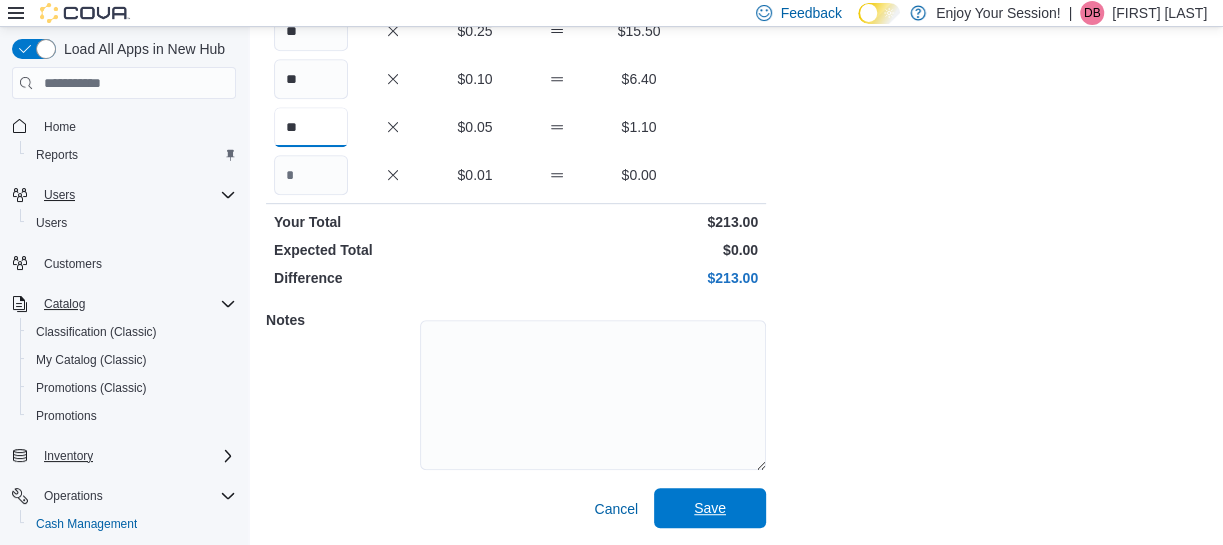 type on "**" 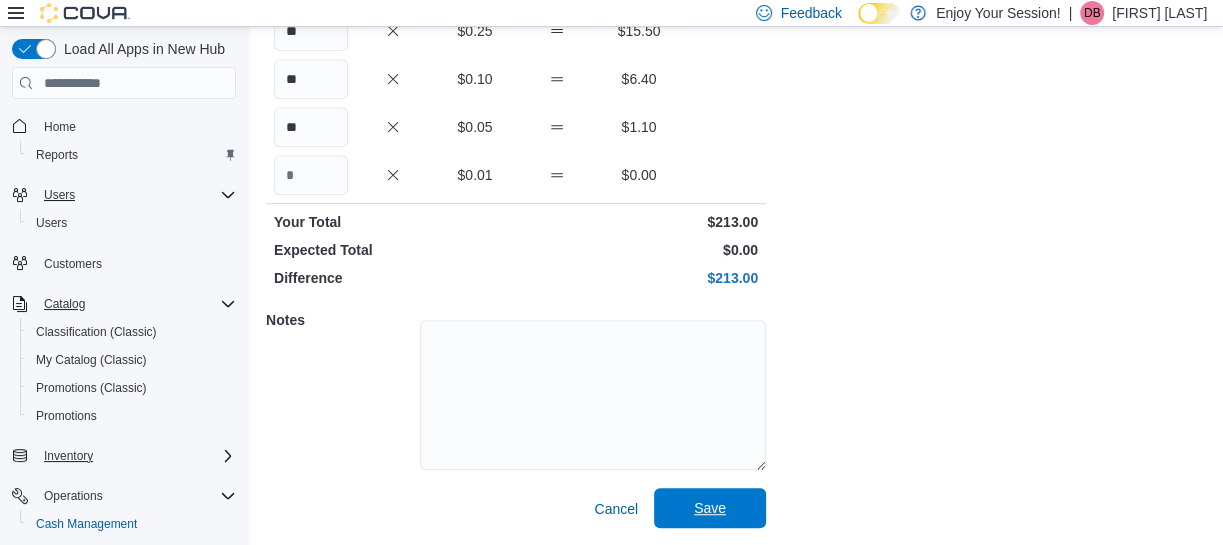click on "Save" at bounding box center [710, 508] 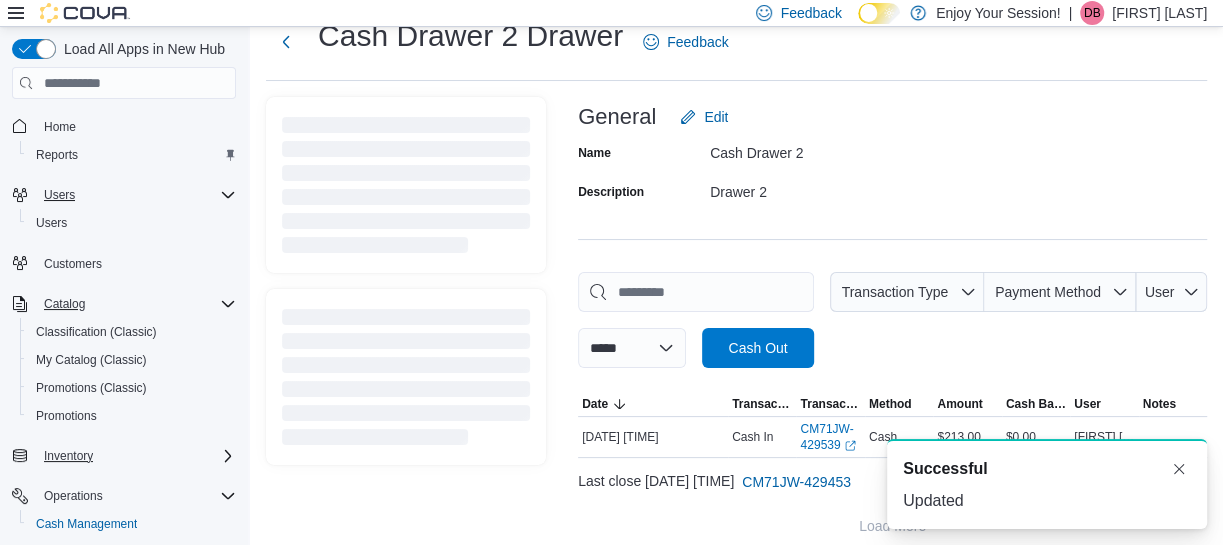 scroll, scrollTop: 80, scrollLeft: 0, axis: vertical 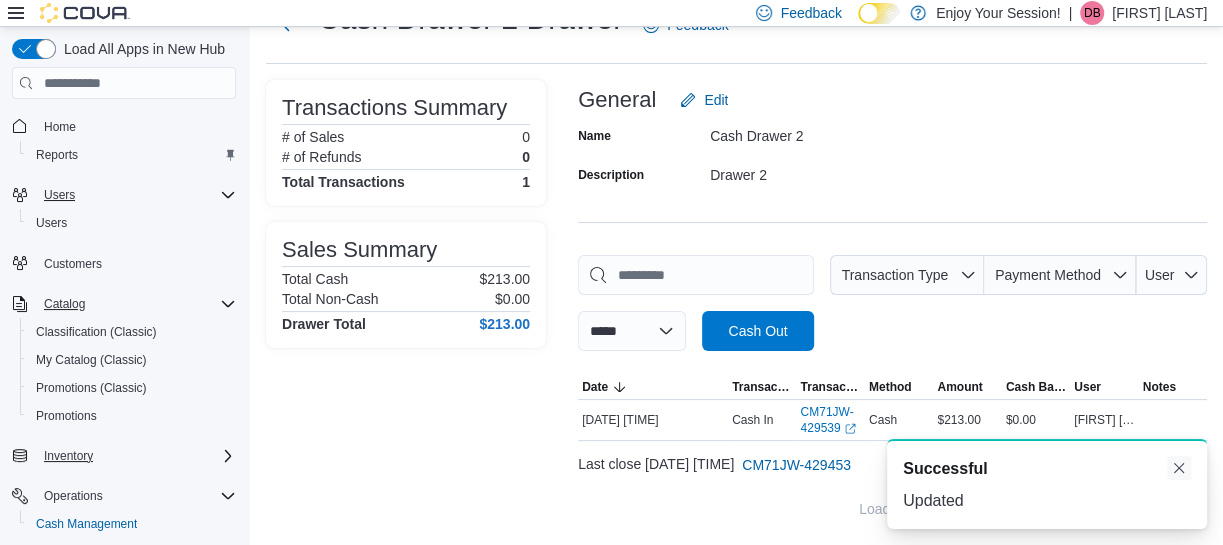 click at bounding box center (1179, 468) 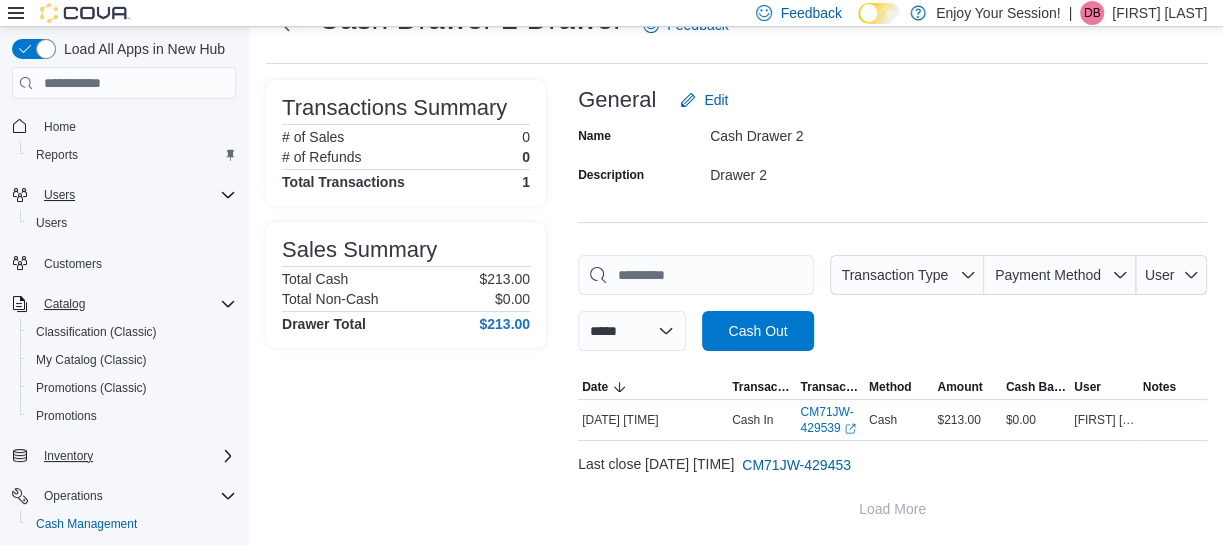 scroll, scrollTop: 0, scrollLeft: 0, axis: both 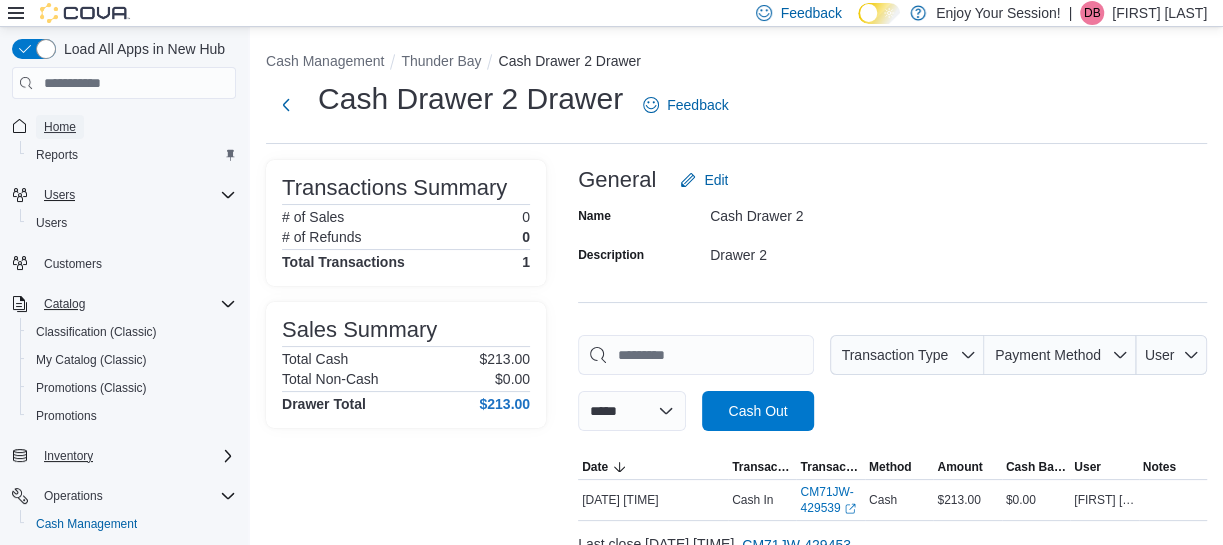 click on "Home" at bounding box center (60, 127) 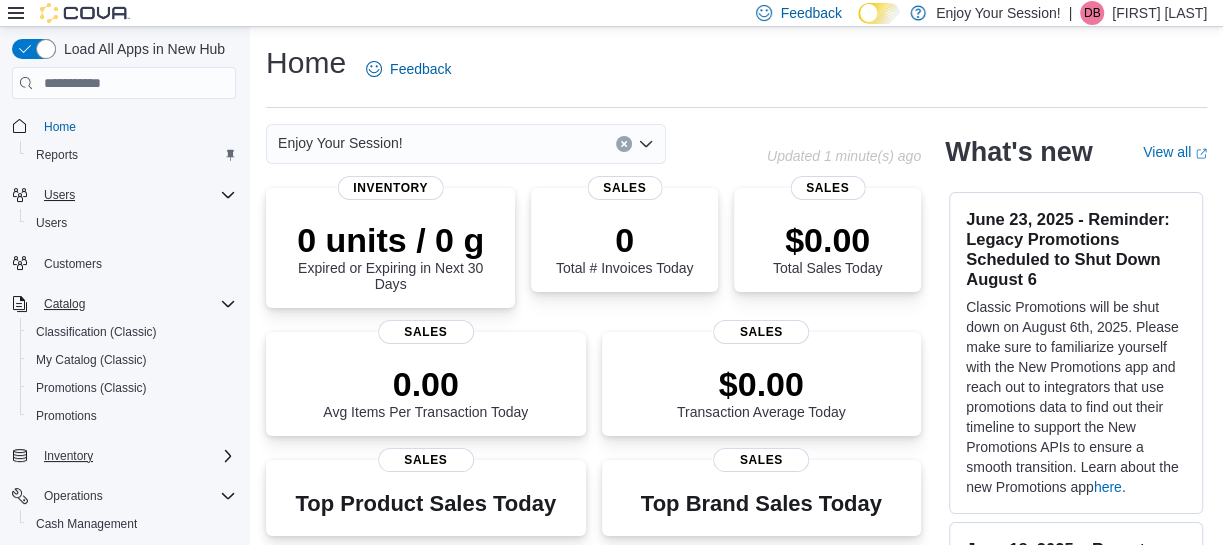 click on "[FIRST] [LAST]" at bounding box center [1159, 13] 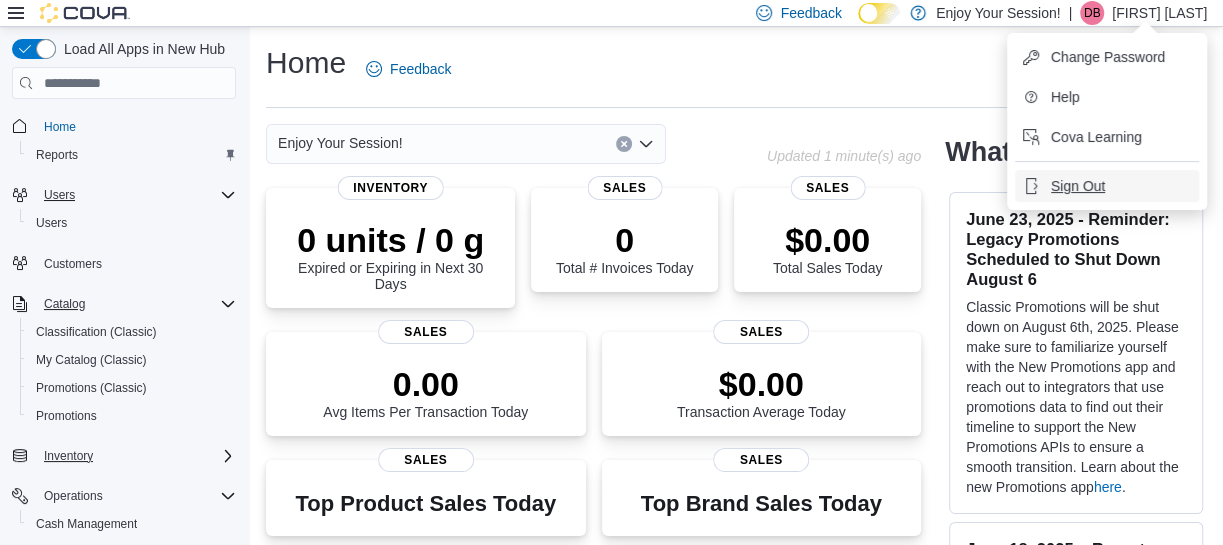 click on "Sign Out" at bounding box center (1078, 186) 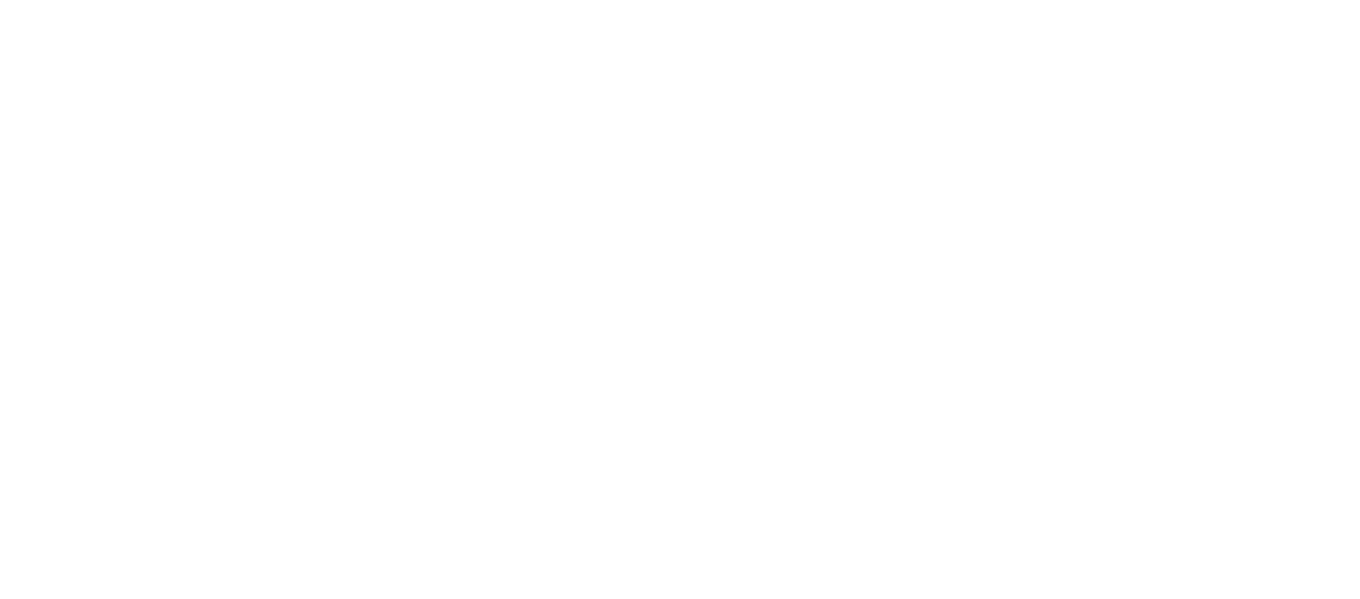scroll, scrollTop: 0, scrollLeft: 0, axis: both 